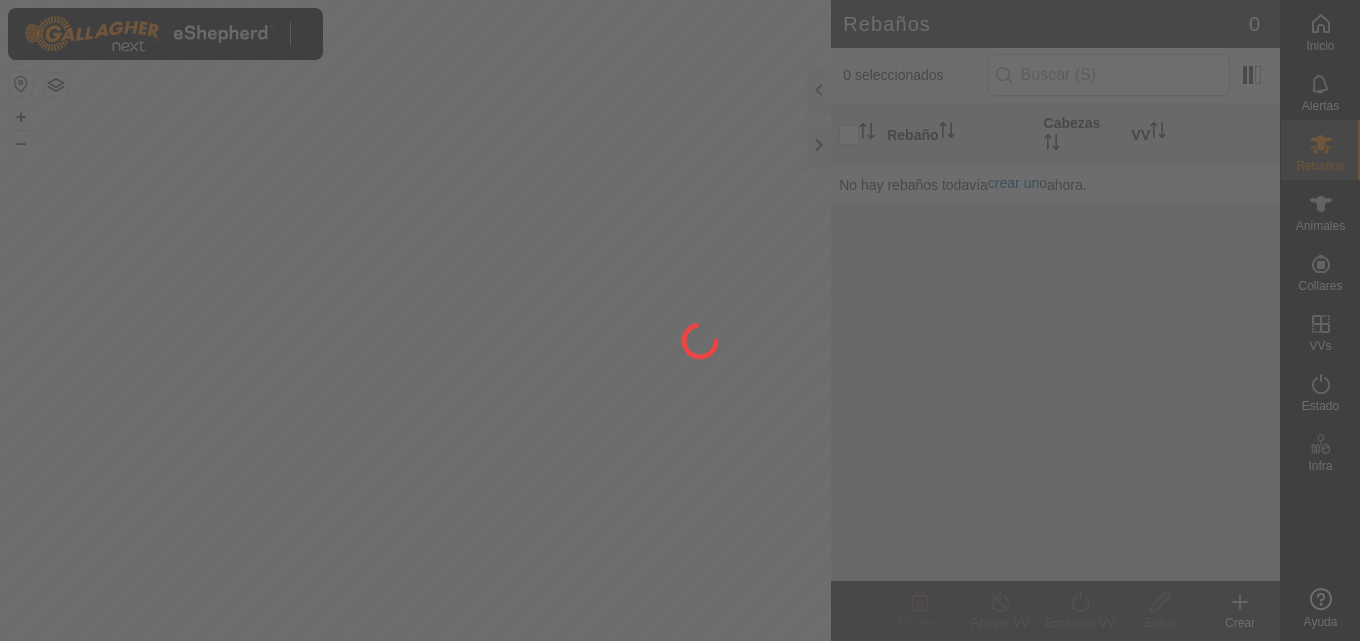 scroll, scrollTop: 0, scrollLeft: 0, axis: both 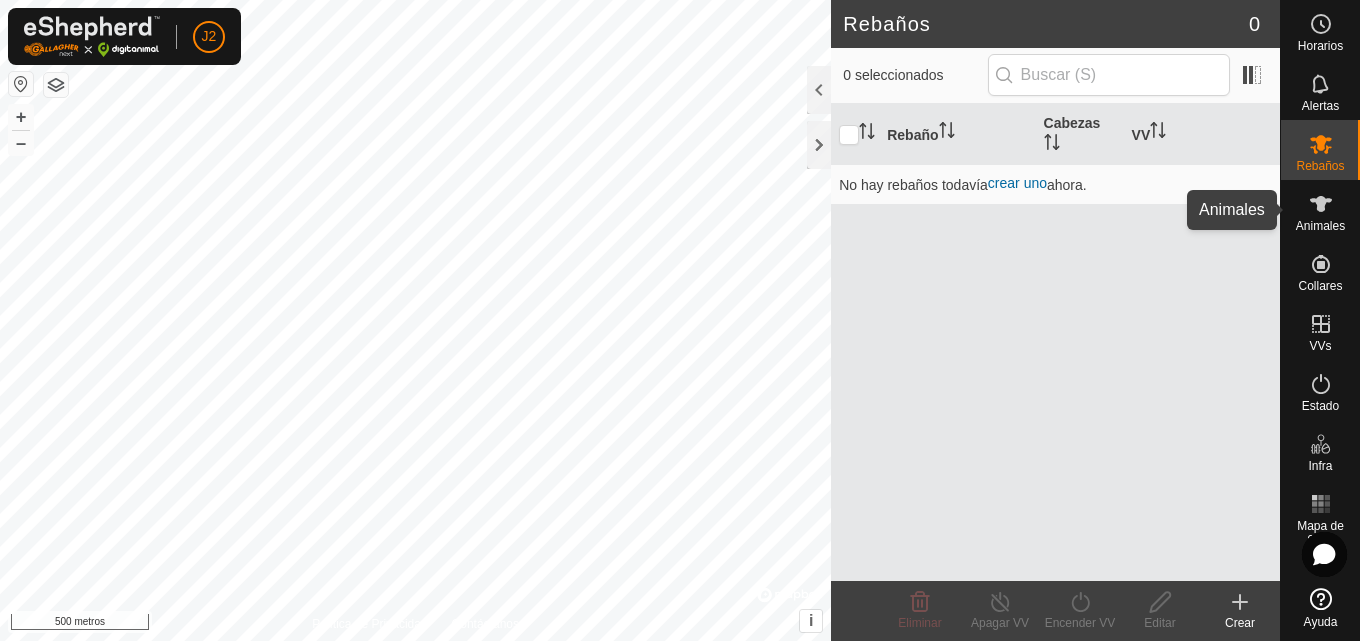 click at bounding box center [1321, 204] 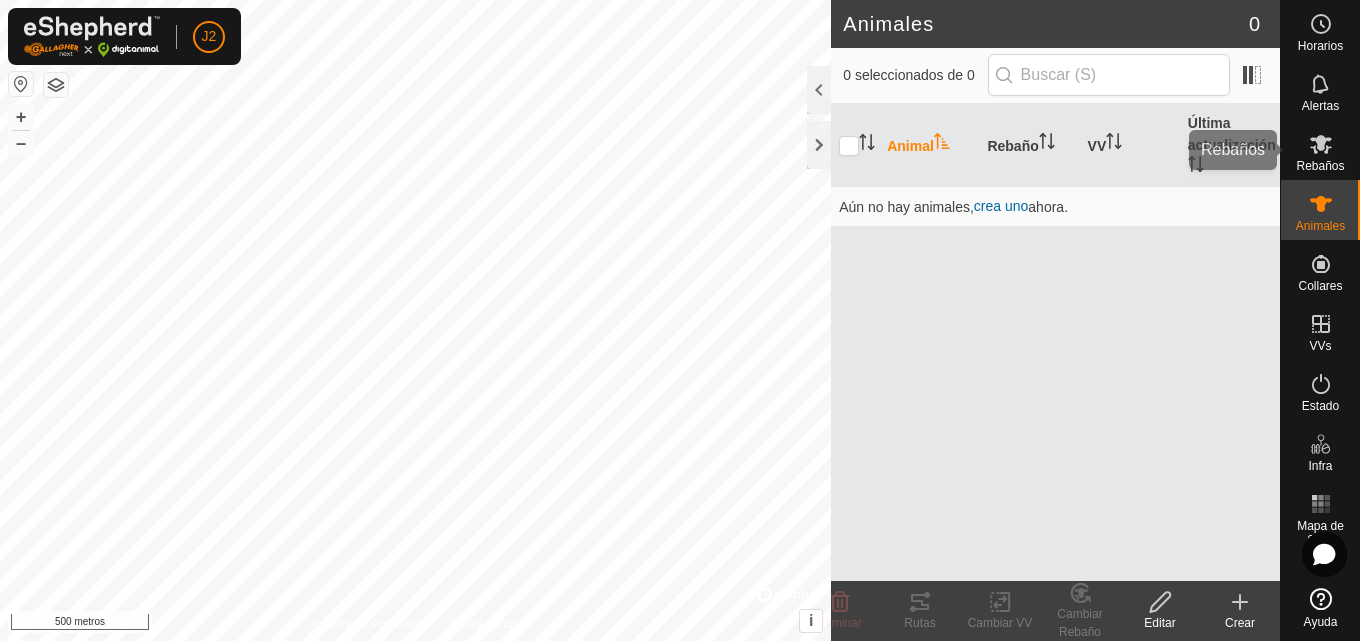click on "Rebaños" at bounding box center (1320, 166) 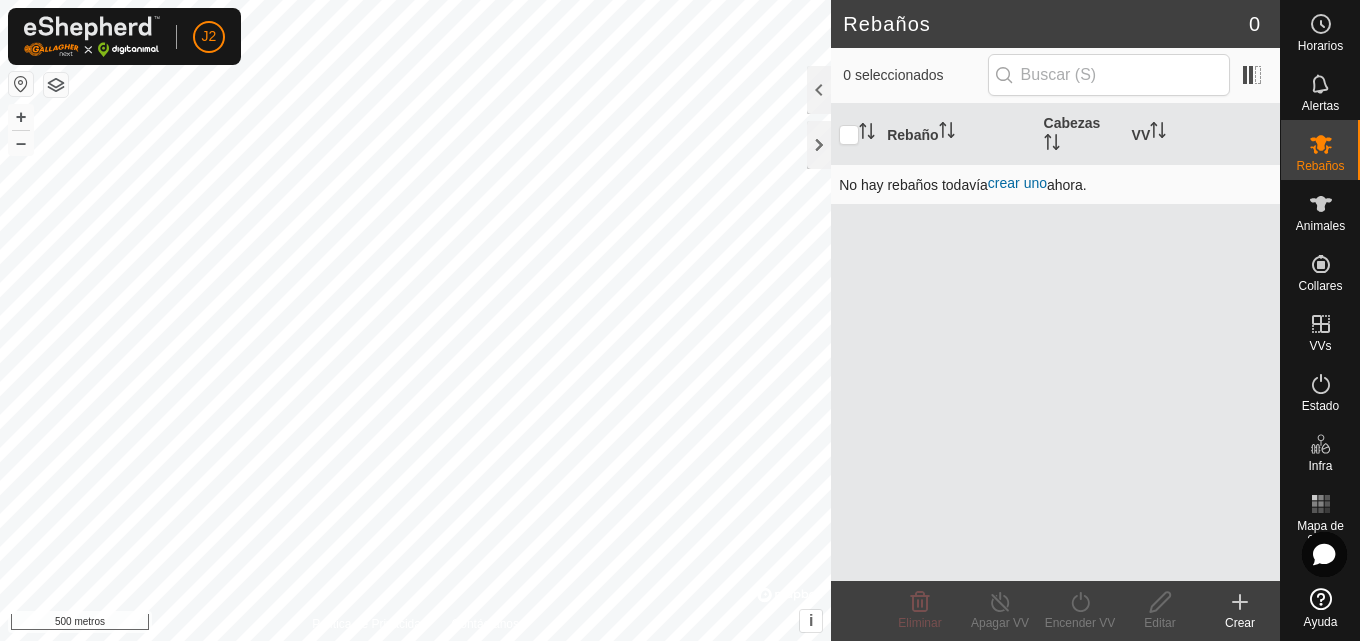 click on "crear uno" at bounding box center (1017, 183) 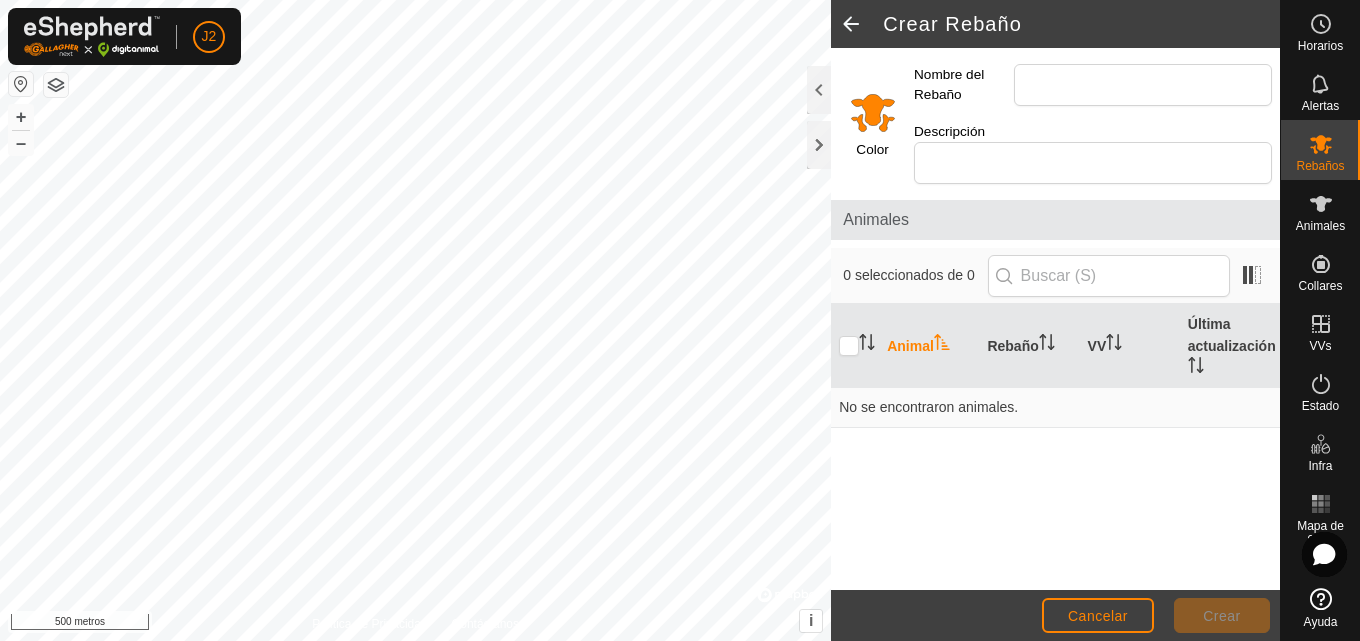 click on "Nombre del Rebaño Descripción" 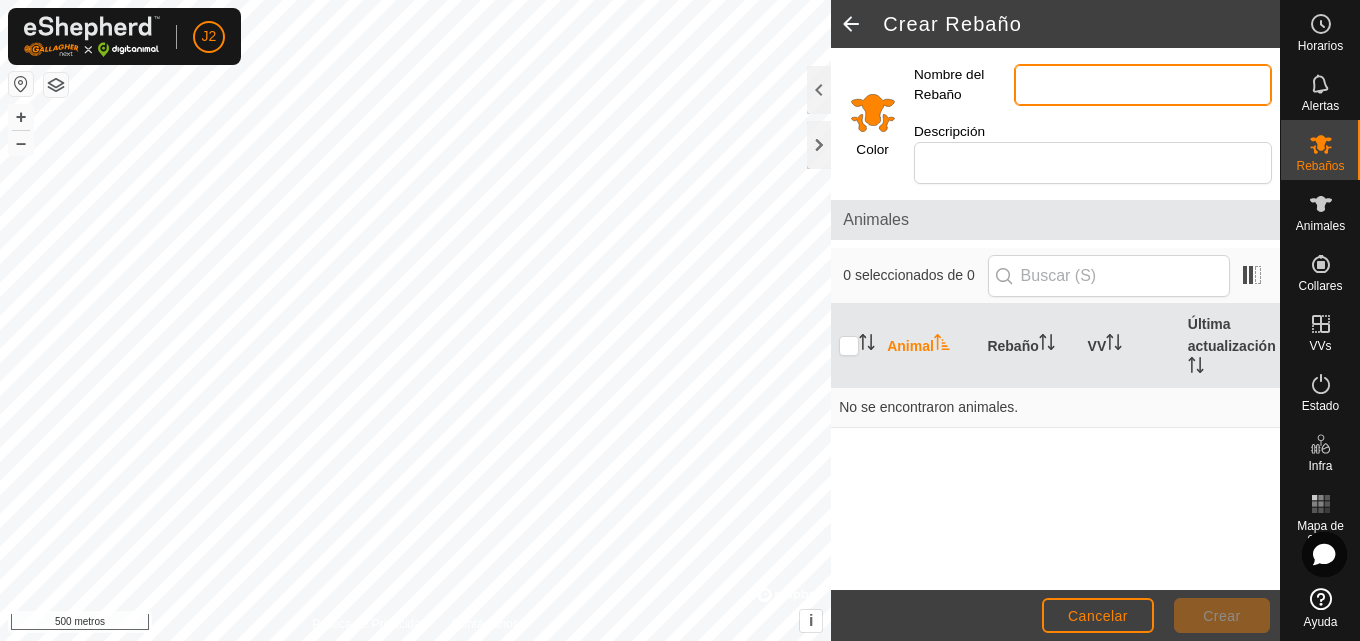 click on "Nombre del Rebaño" at bounding box center (1143, 85) 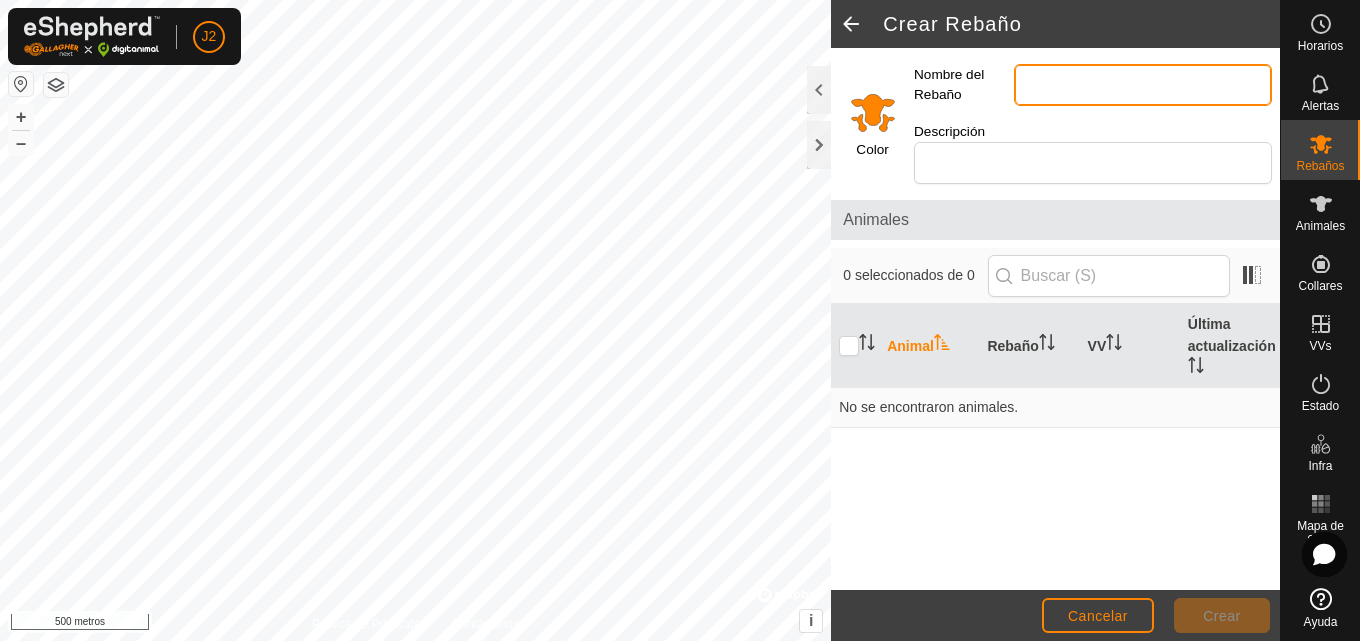 type on "P" 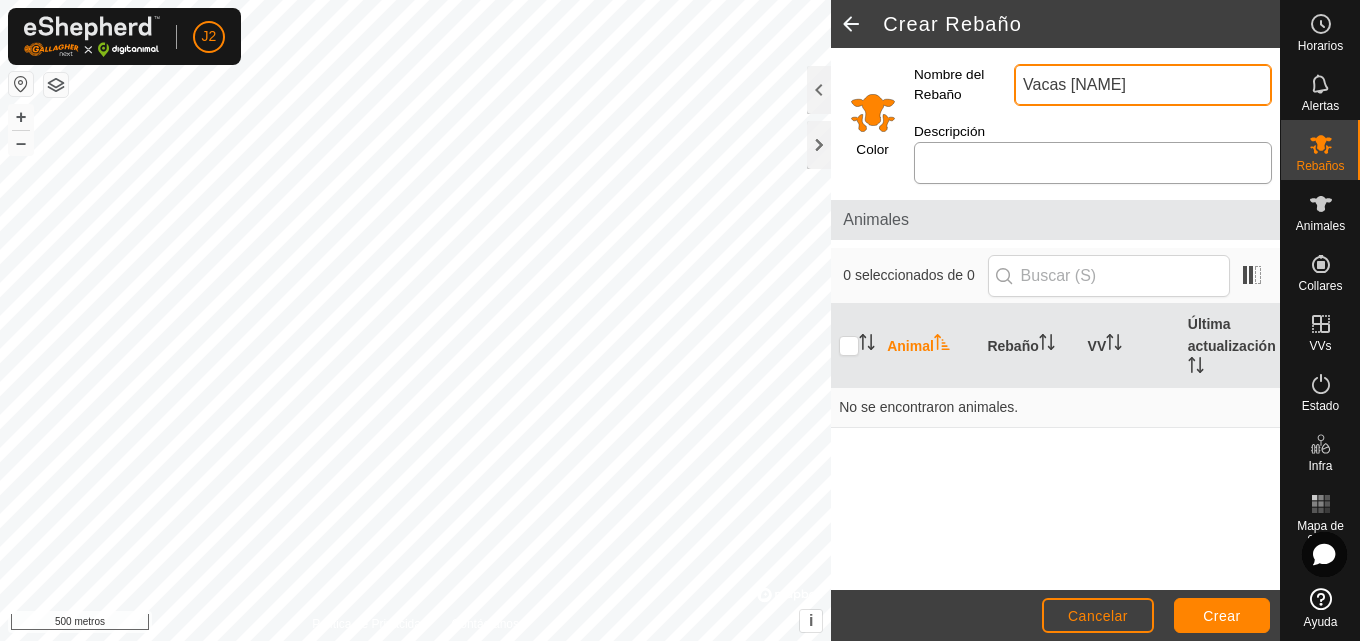 type on "Vacas [NAME]" 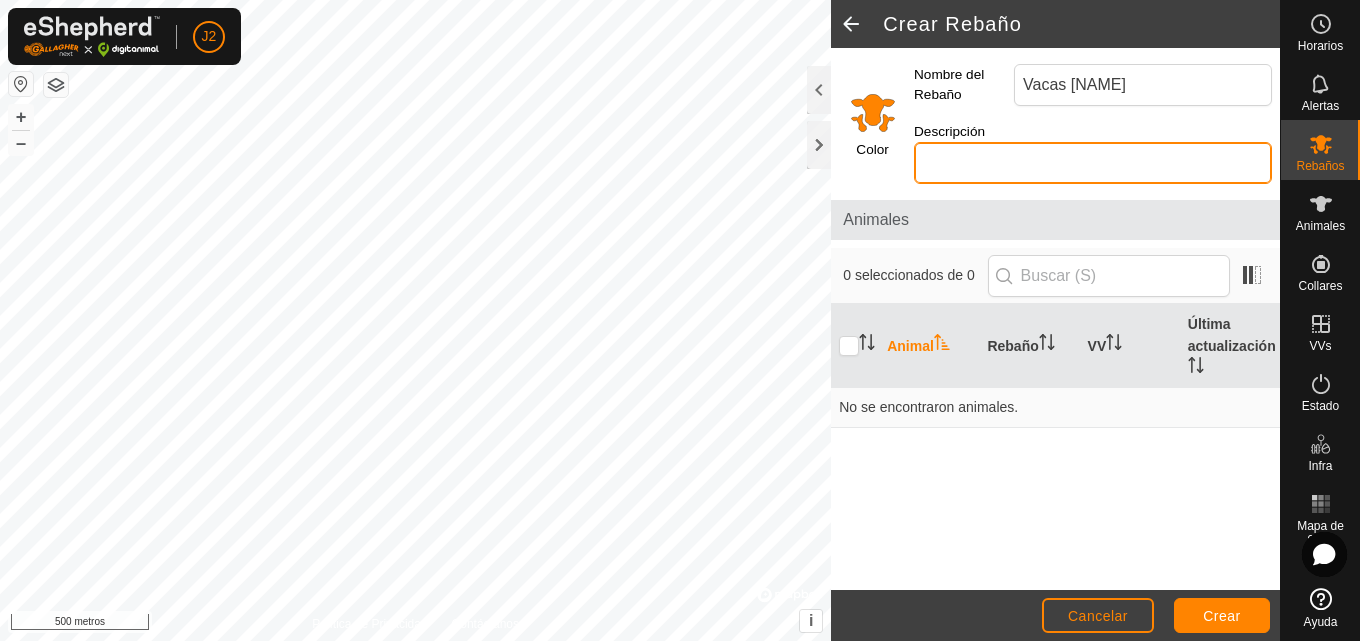 click on "Descripción" at bounding box center [1093, 163] 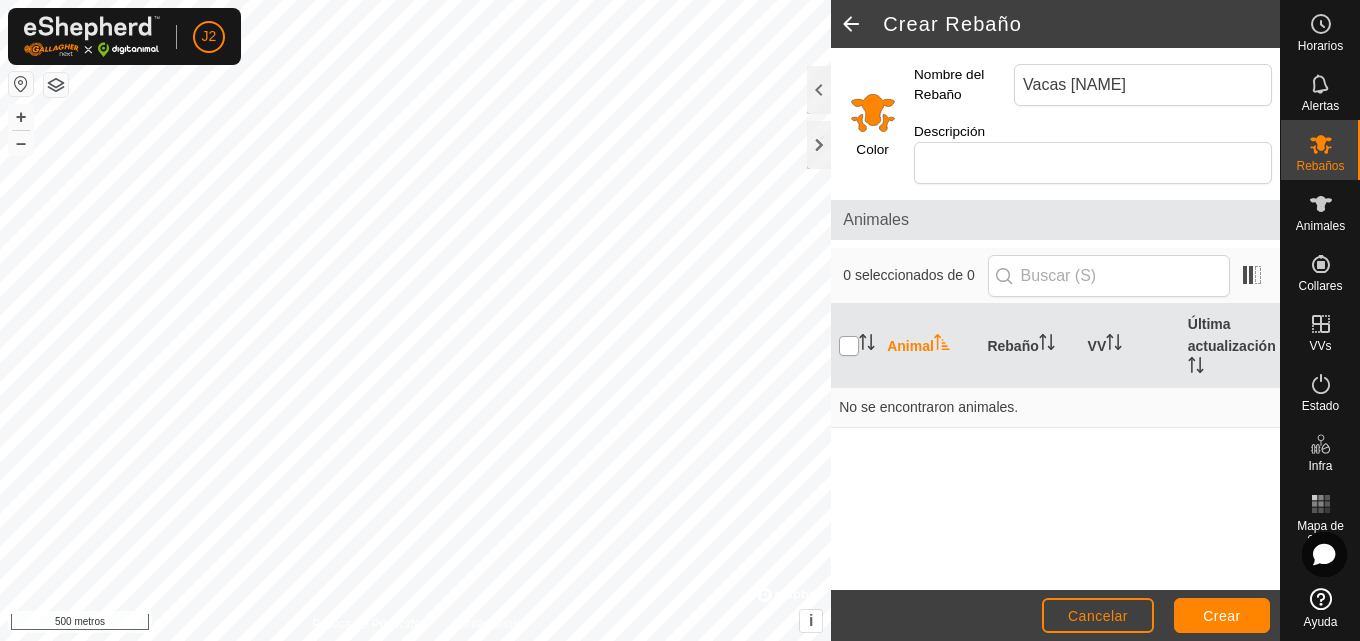 click at bounding box center (849, 346) 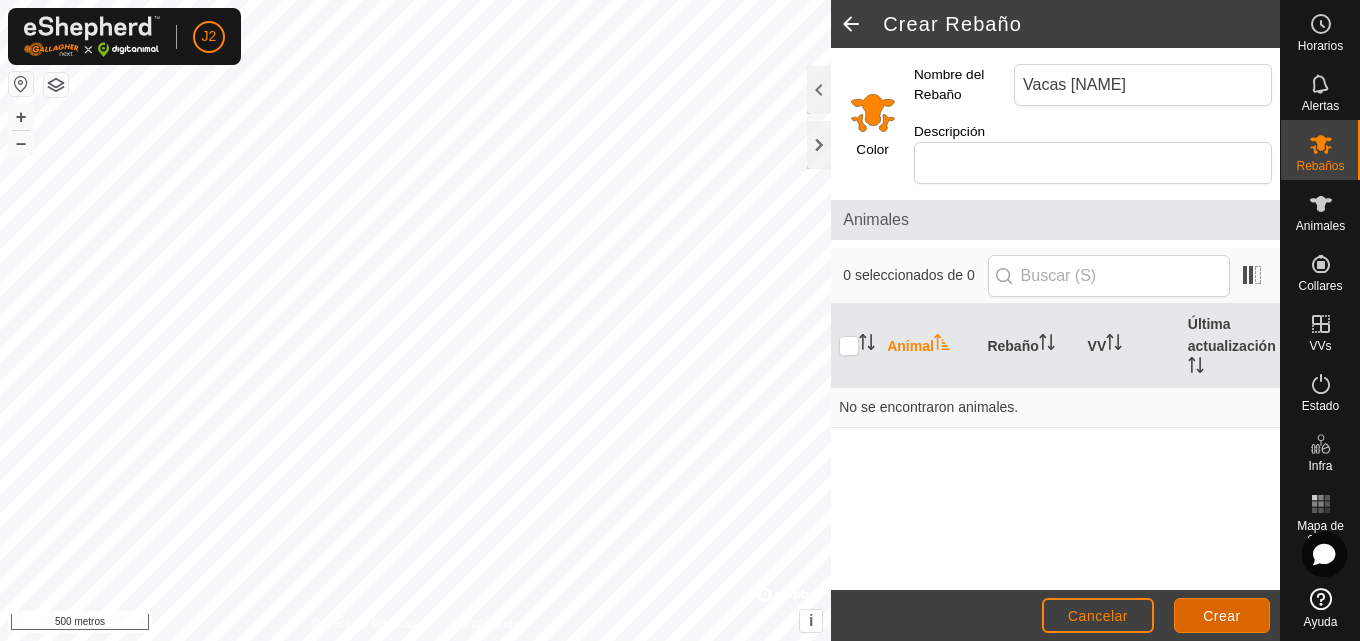 click on "Crear" at bounding box center [1222, 616] 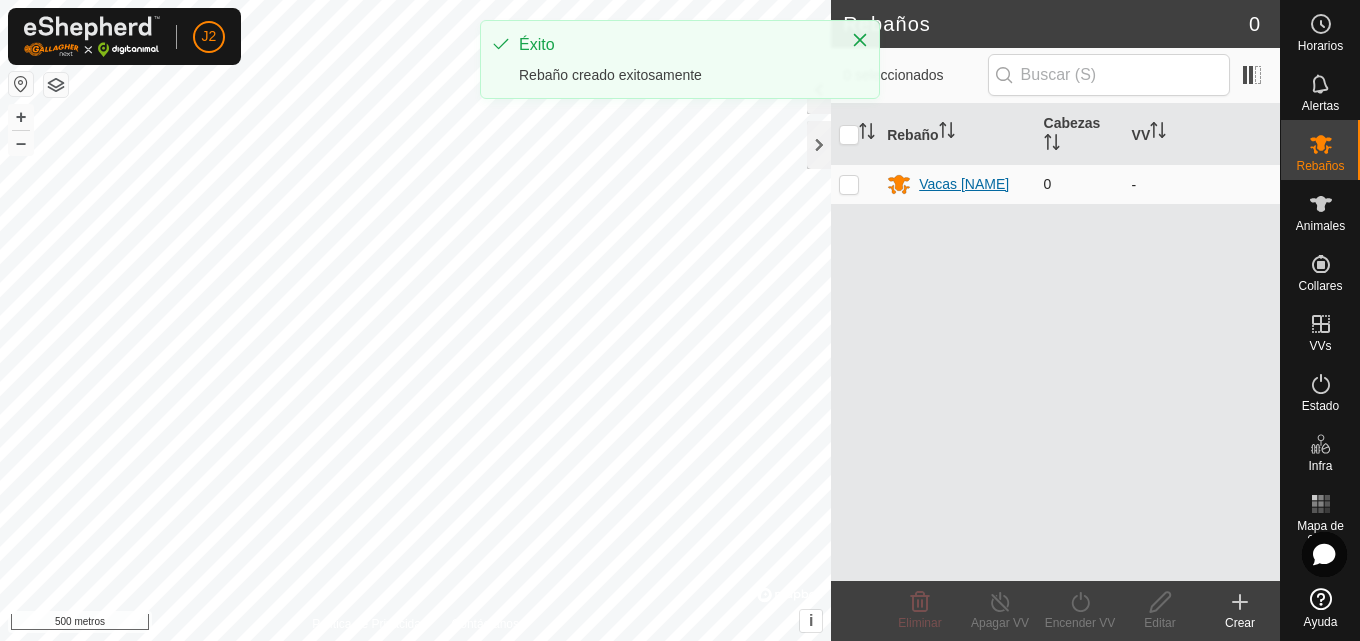 click on "Vacas [NAME]" at bounding box center [964, 184] 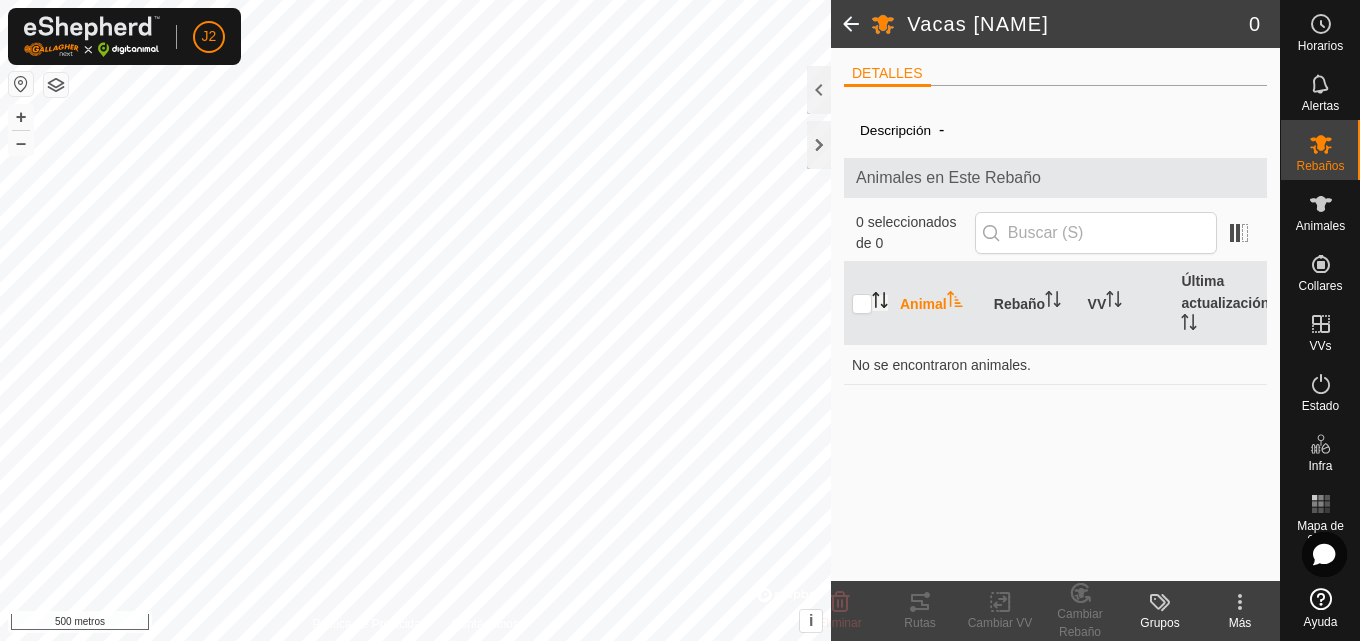 click 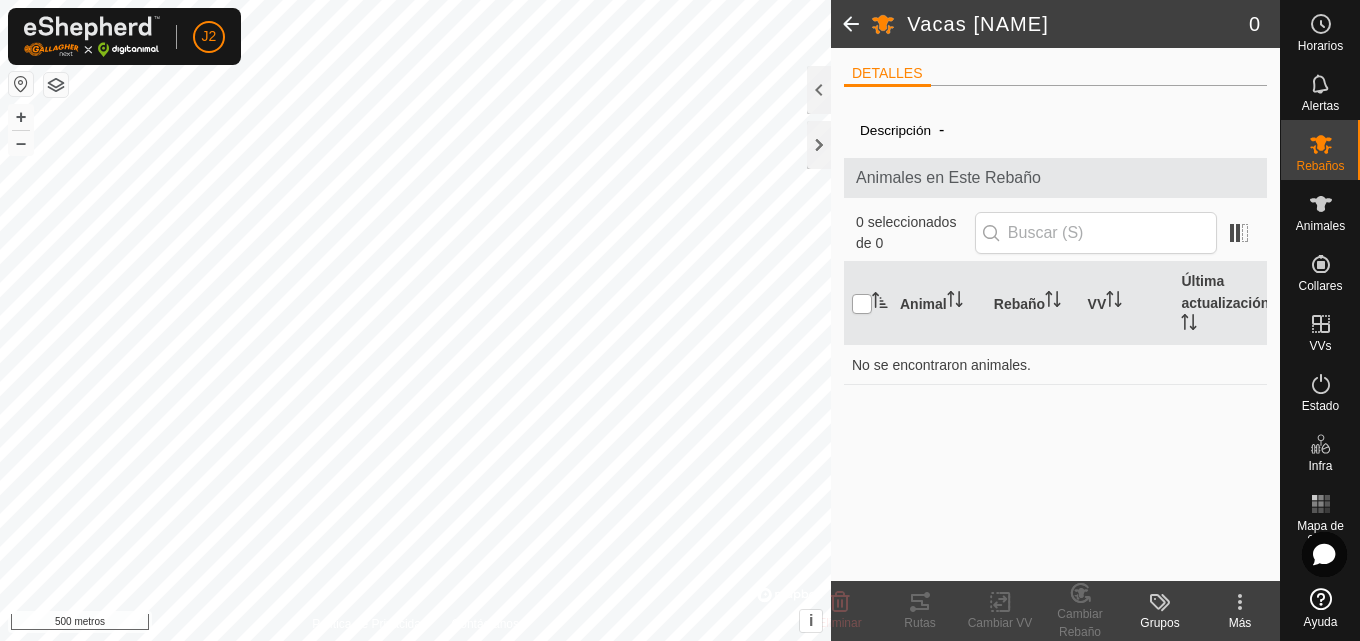 click at bounding box center (862, 304) 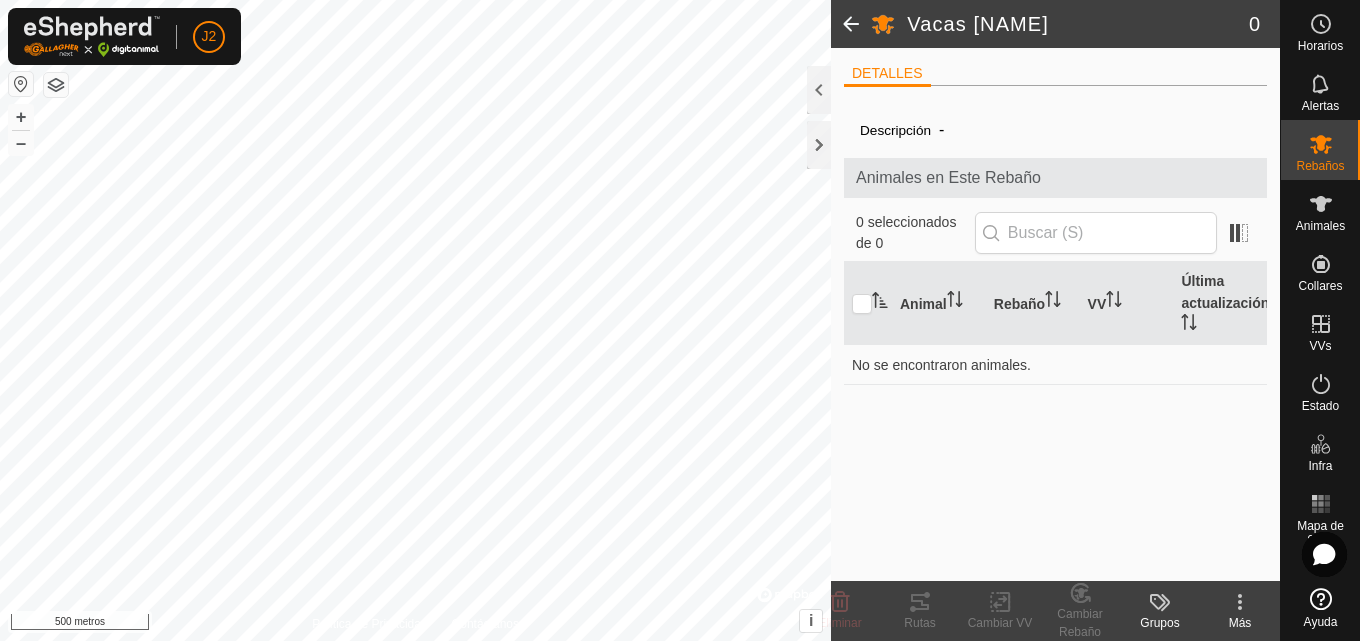 click 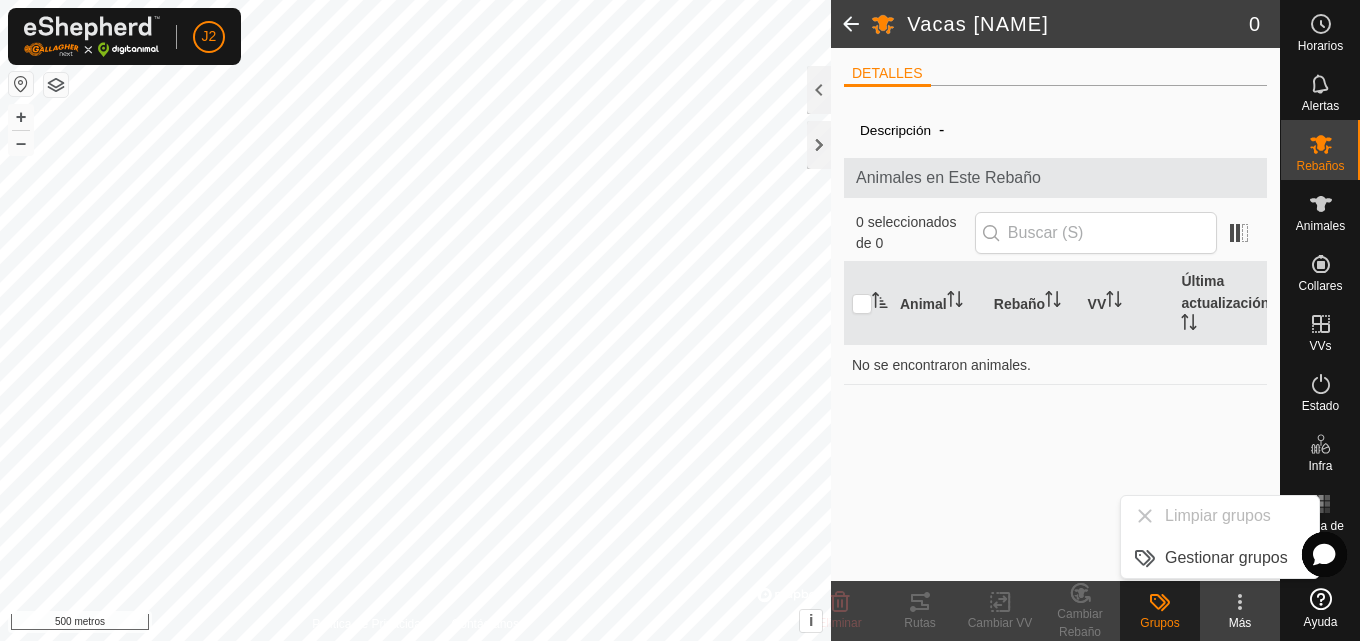 click on "Más" 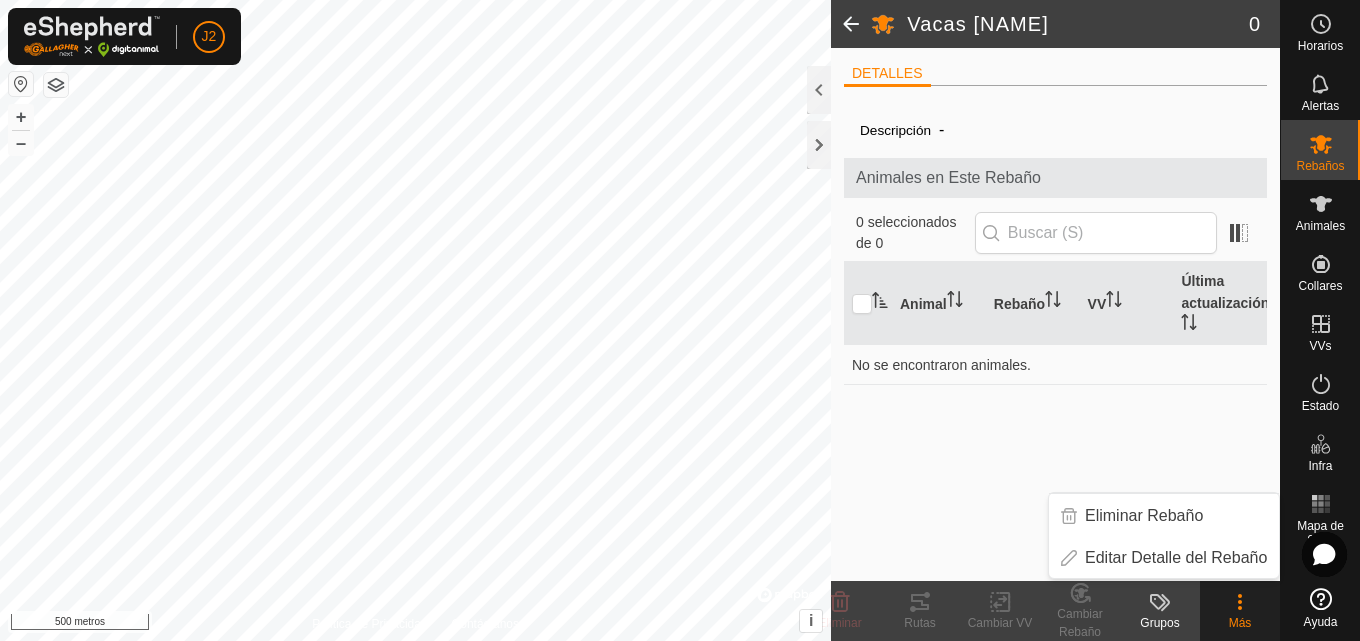 click 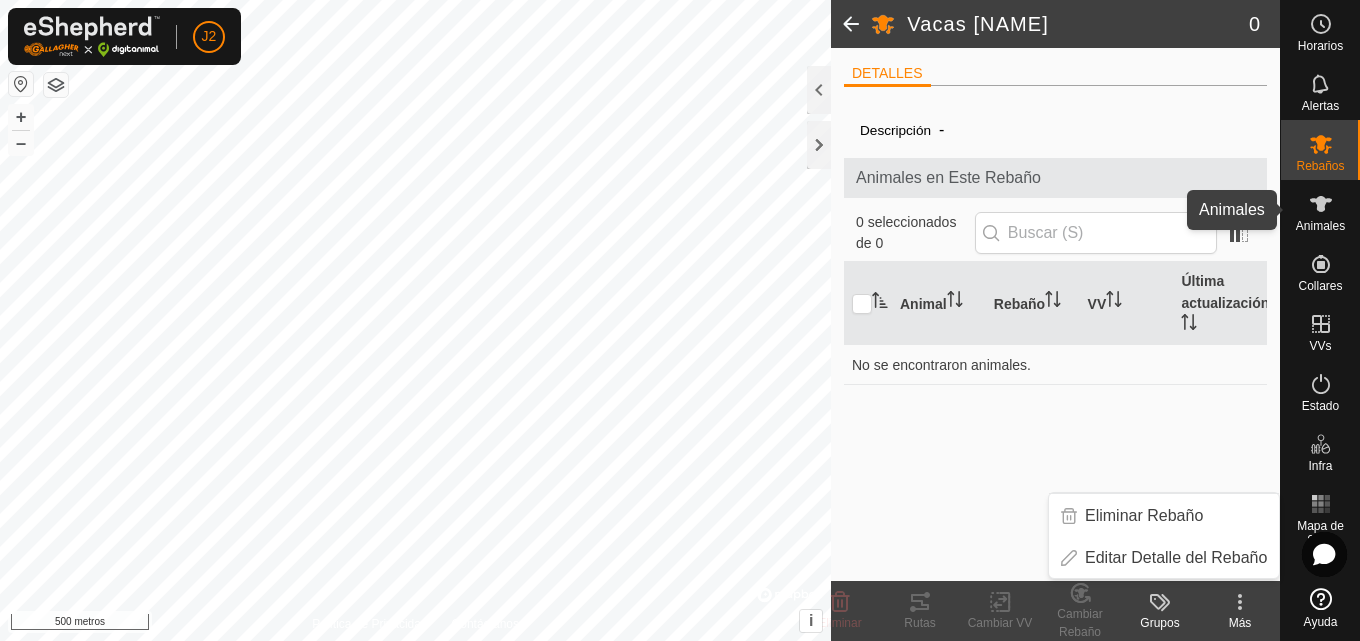 click at bounding box center [1321, 204] 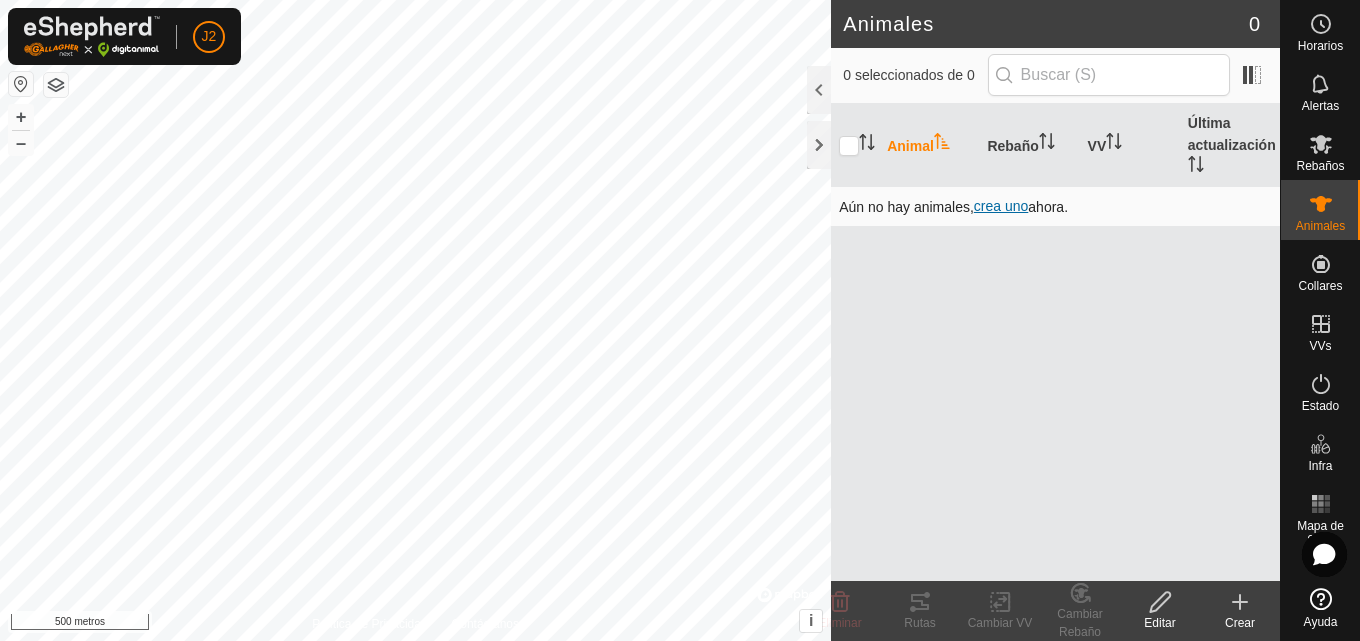 click on "crea uno" at bounding box center (1001, 206) 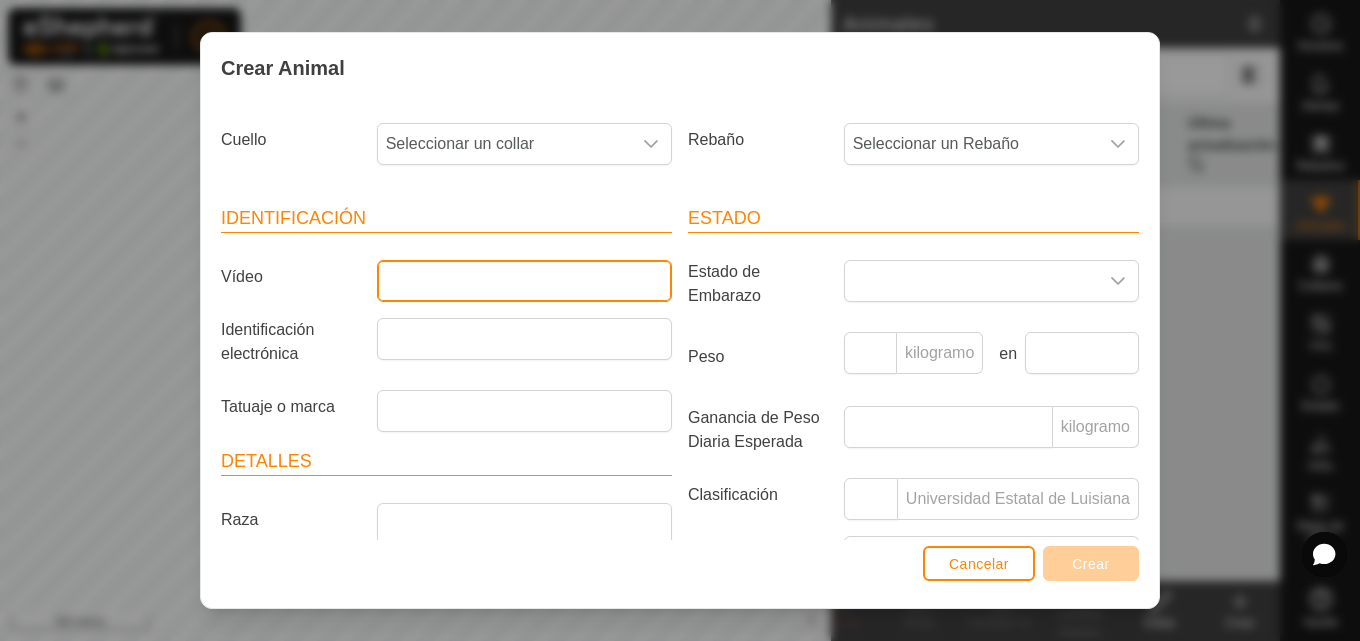 click on "Vídeo" at bounding box center (524, 281) 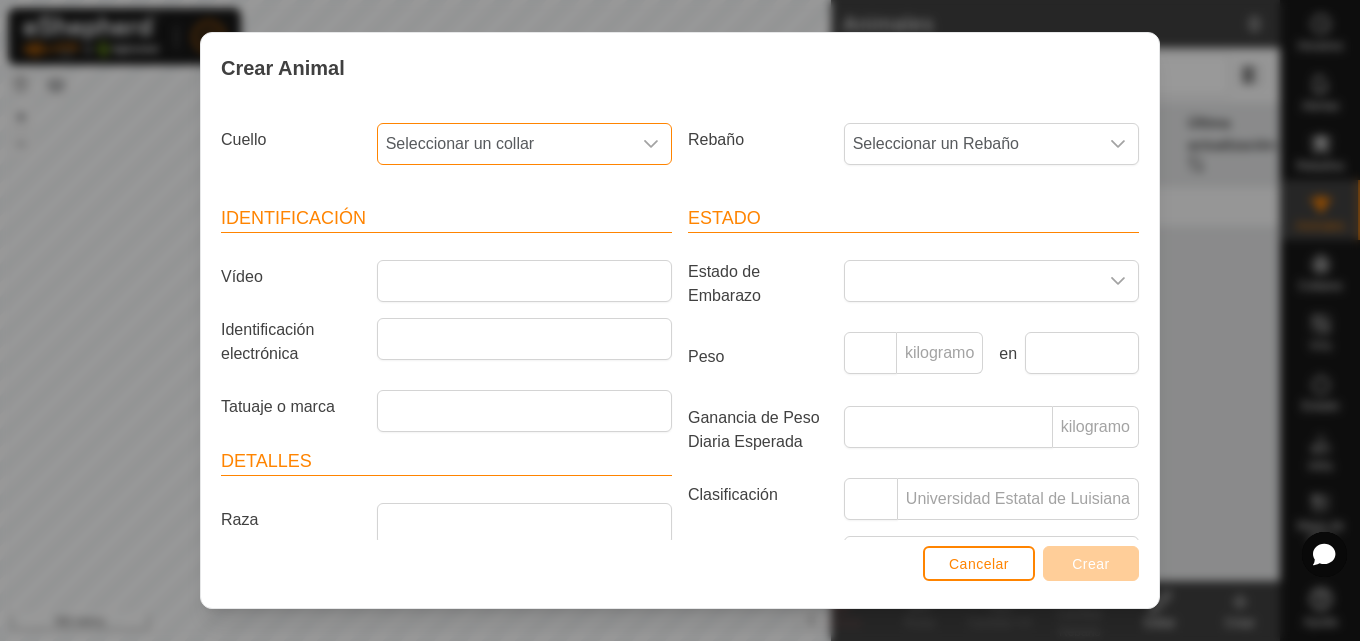 click on "Seleccionar un collar" at bounding box center (460, 143) 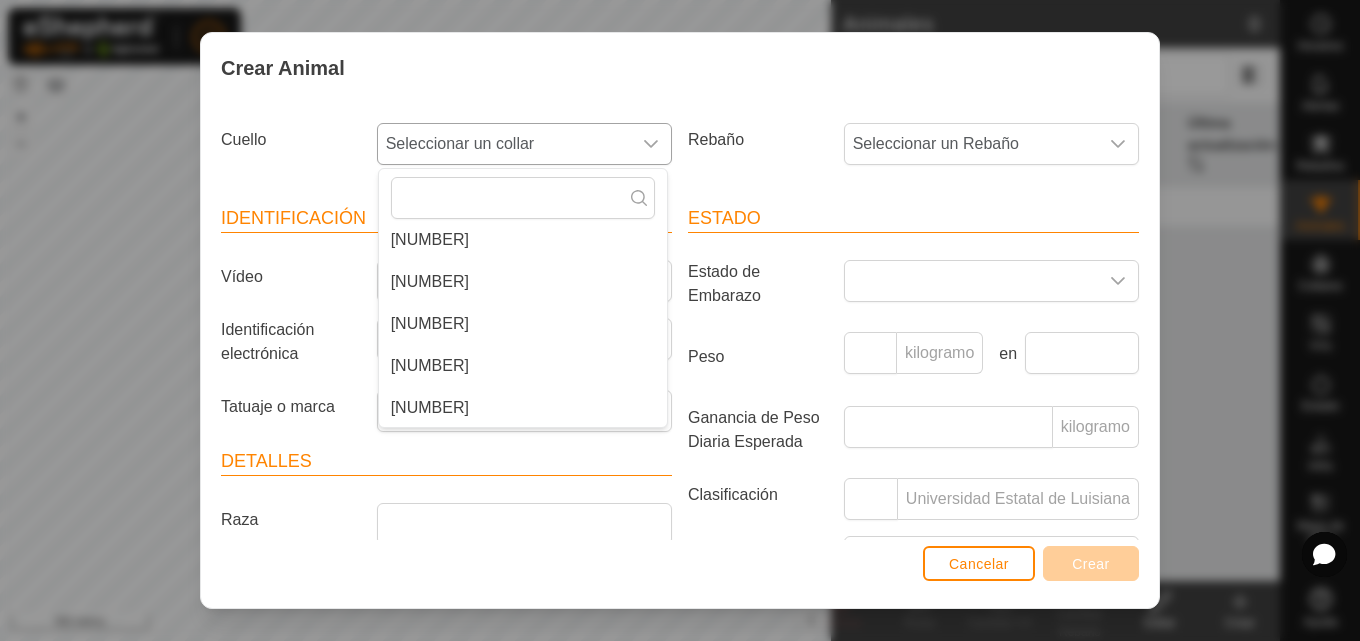 scroll, scrollTop: 134, scrollLeft: 0, axis: vertical 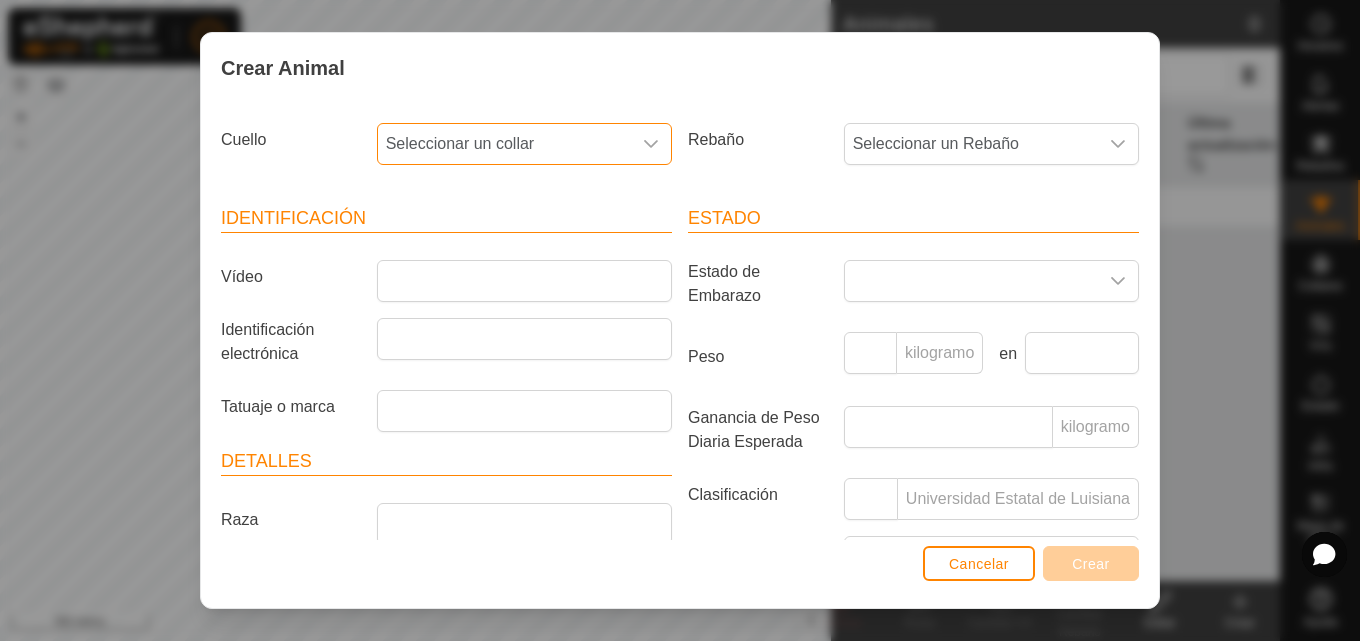 click on "Seleccionar un collar" at bounding box center [504, 144] 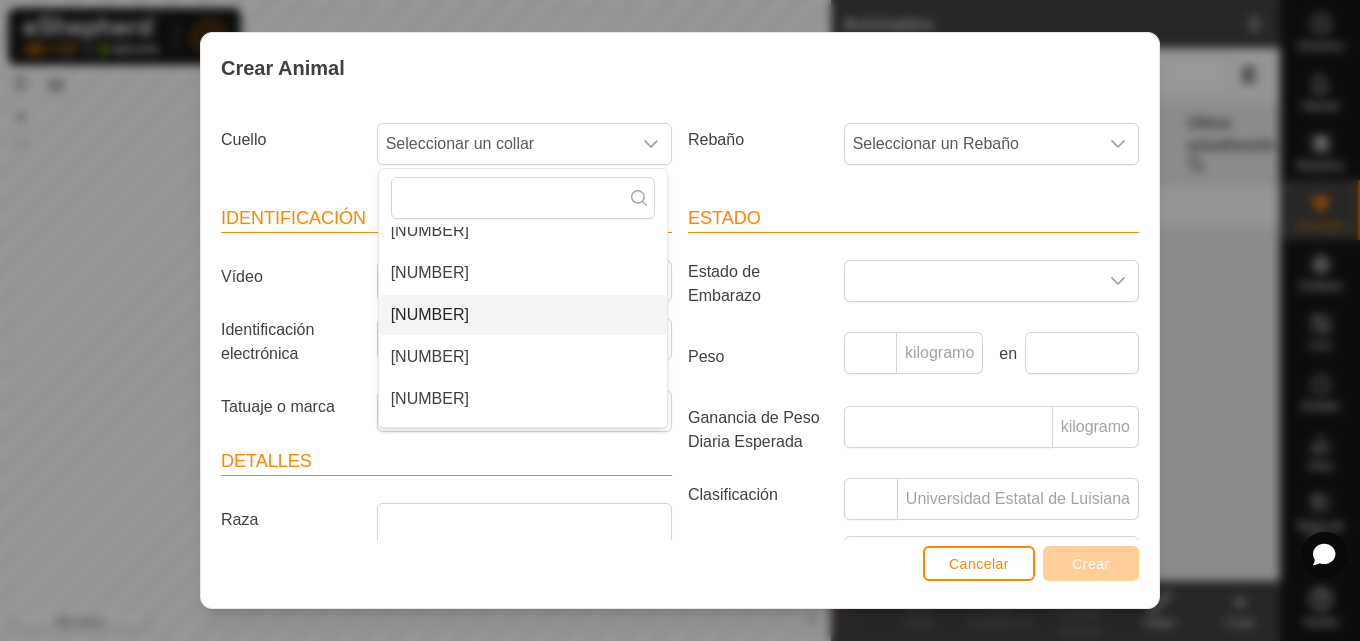 scroll, scrollTop: 134, scrollLeft: 0, axis: vertical 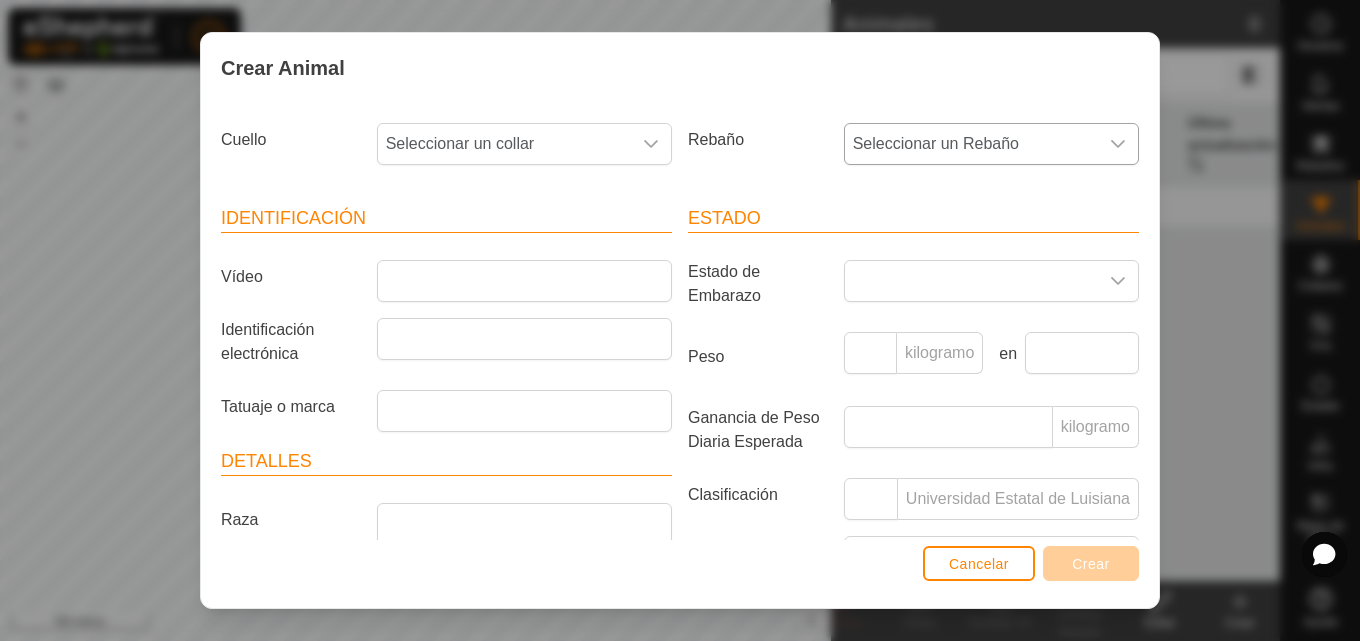 click on "Seleccionar un Rebaño" at bounding box center [971, 144] 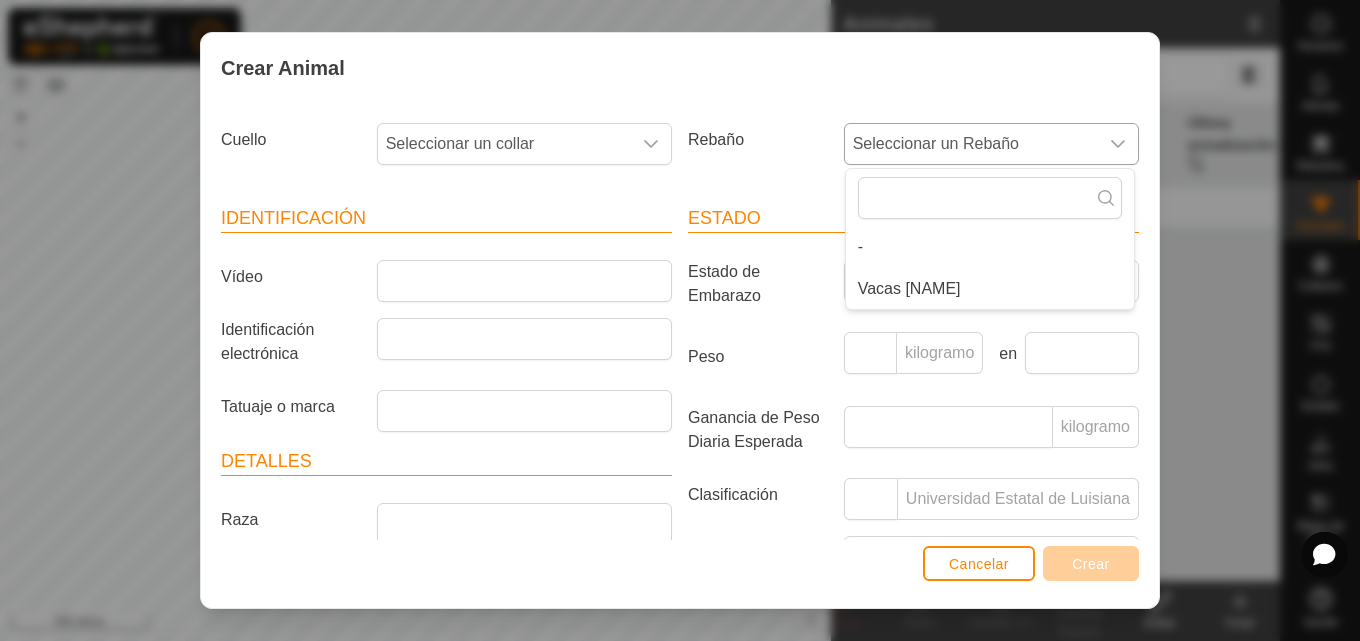 click on "Vacas [NAME]" at bounding box center (990, 289) 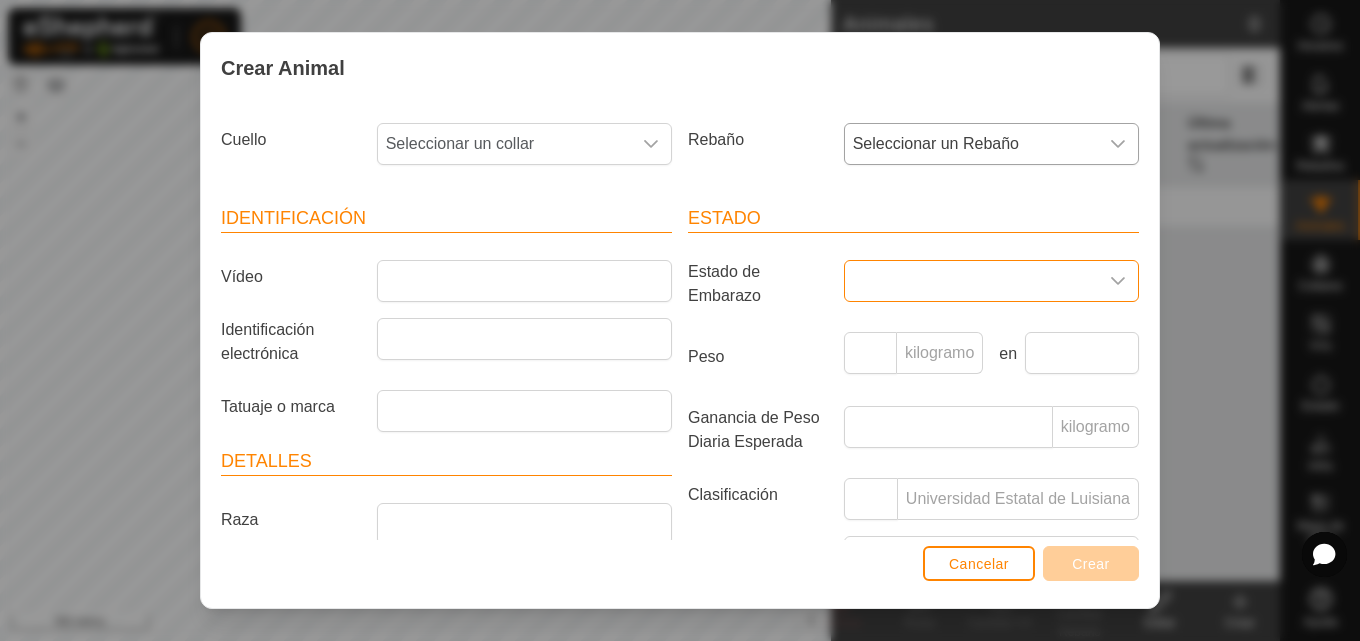click at bounding box center [971, 281] 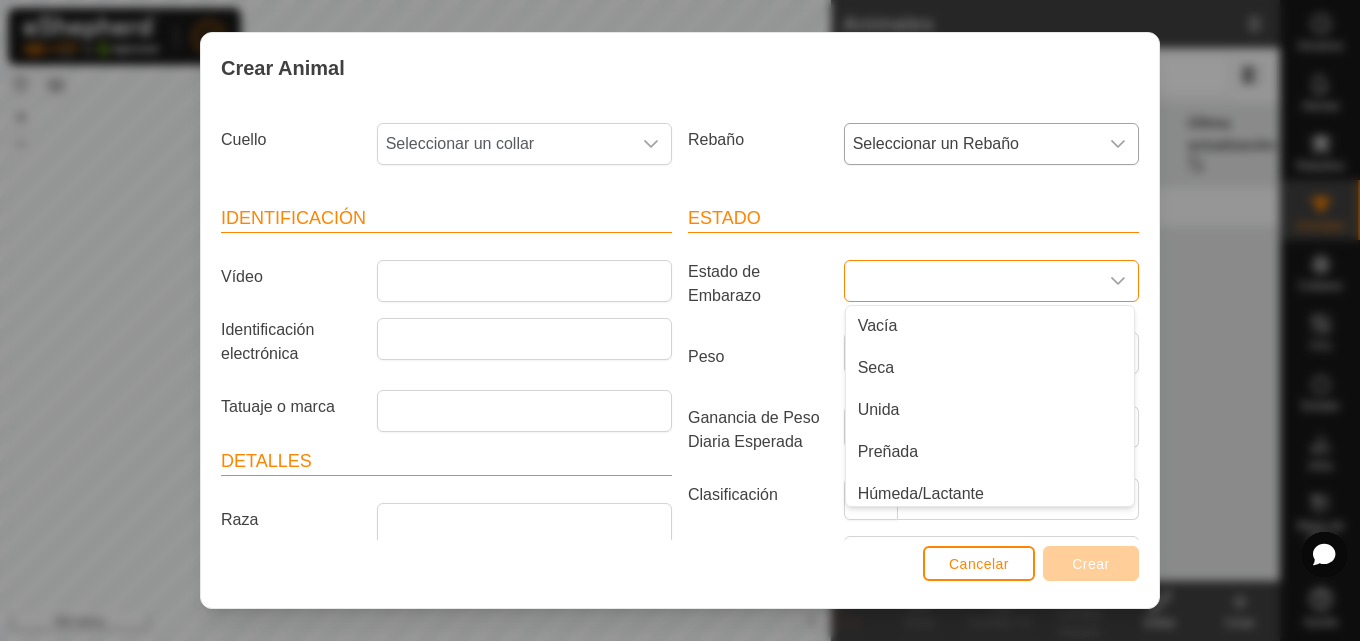 click at bounding box center (971, 281) 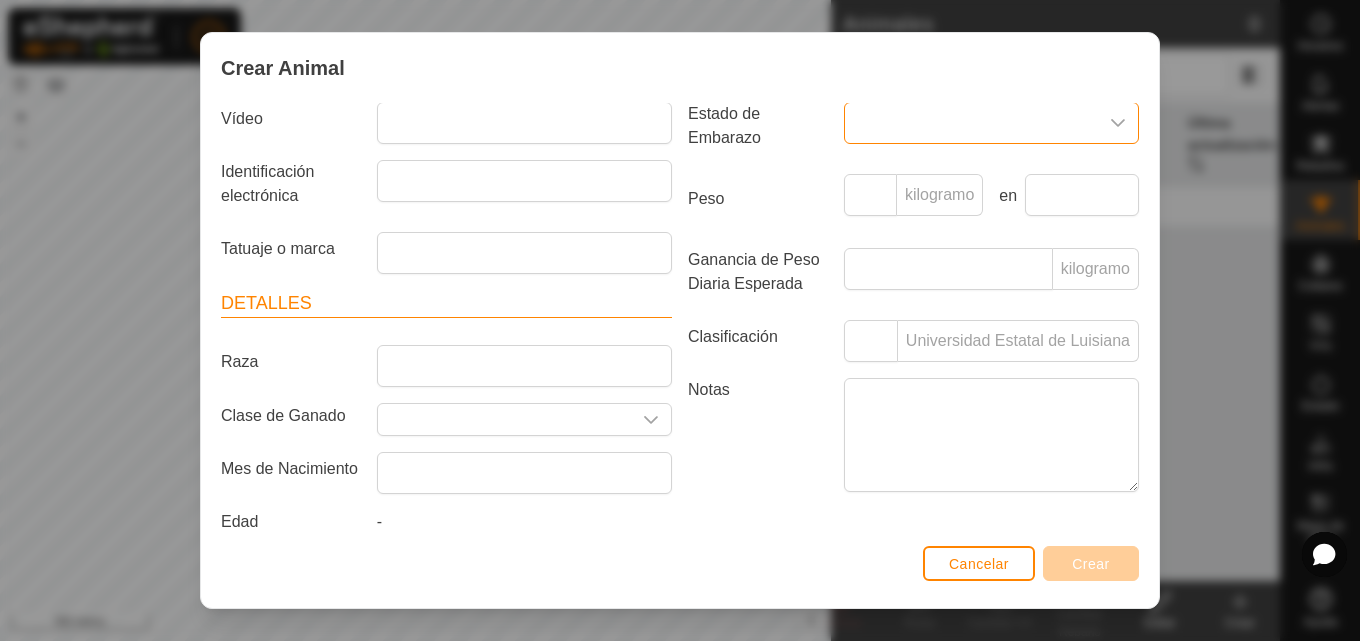scroll, scrollTop: 184, scrollLeft: 0, axis: vertical 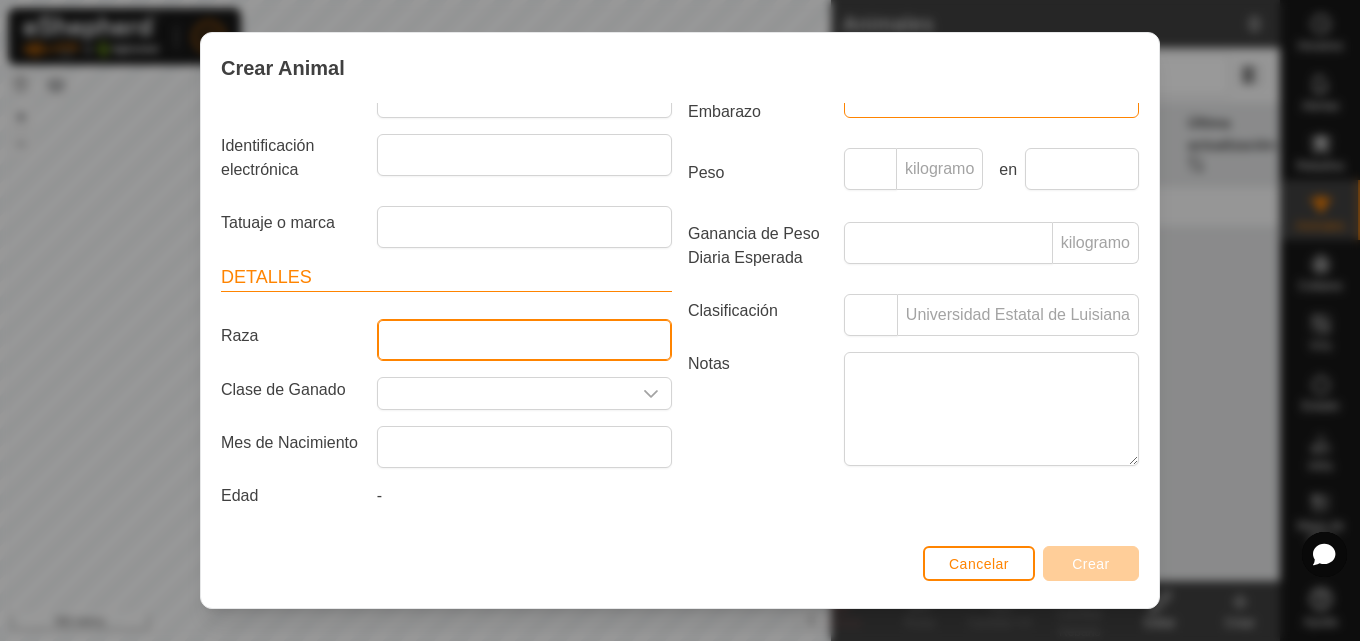 click on "Raza" at bounding box center (524, 340) 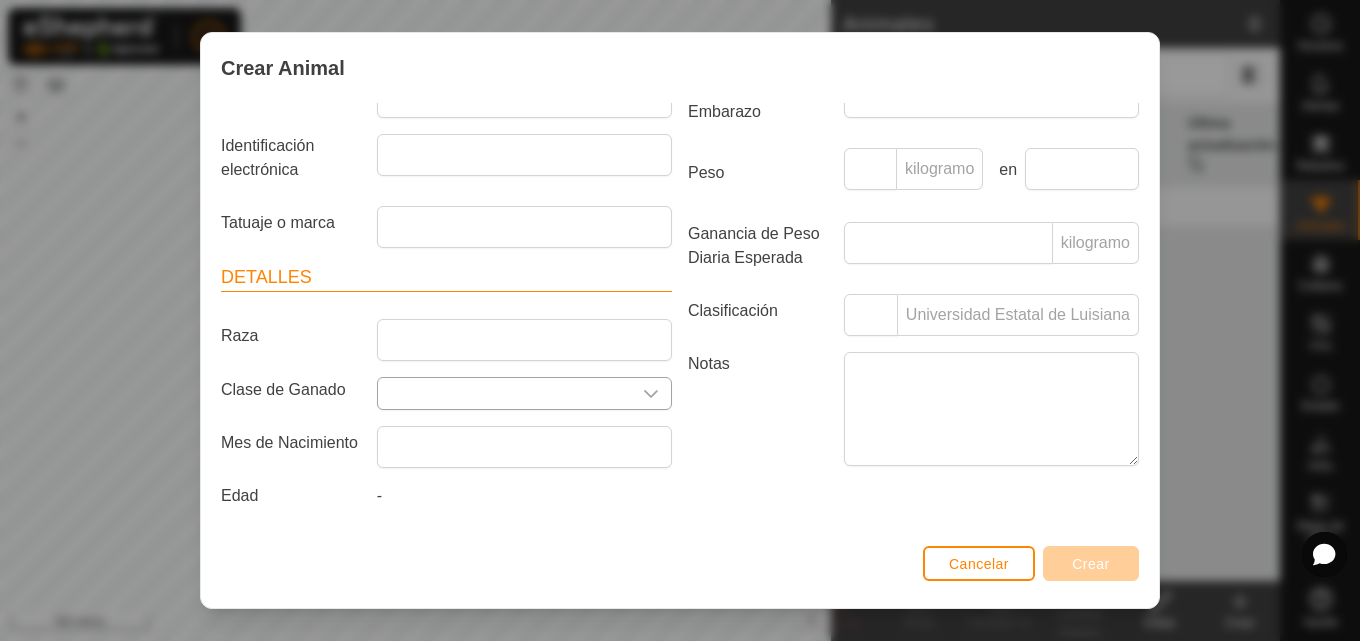 click at bounding box center [504, 393] 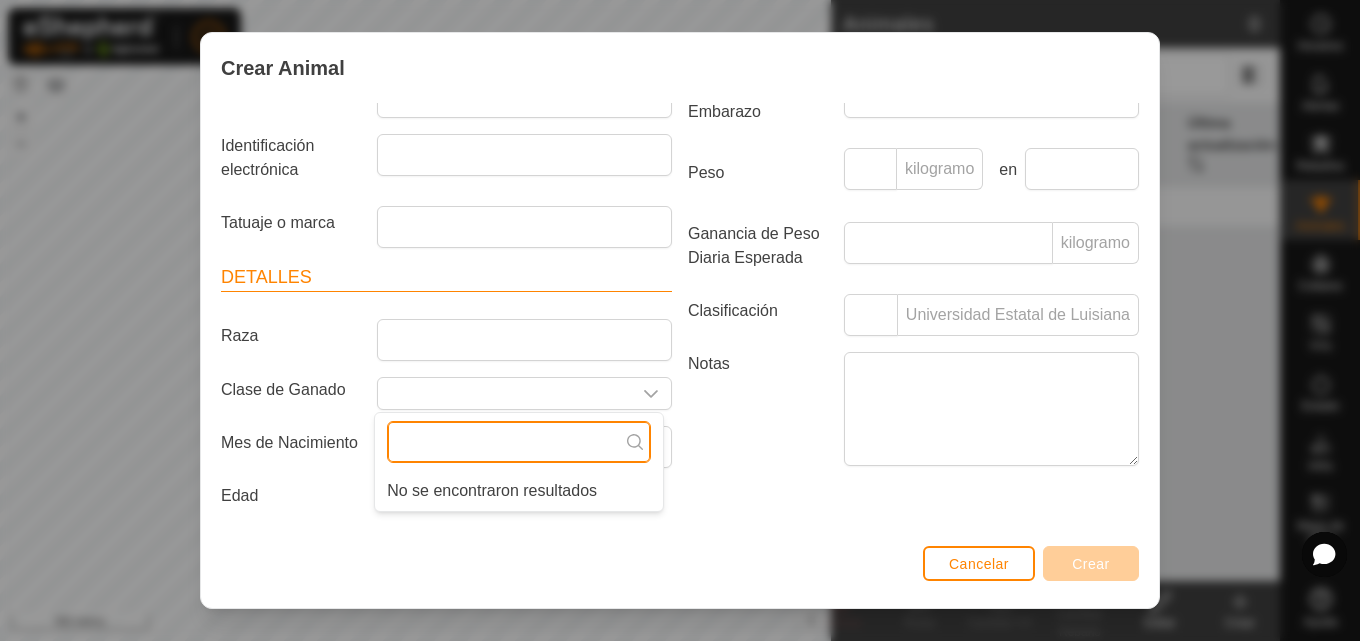 click at bounding box center [519, 442] 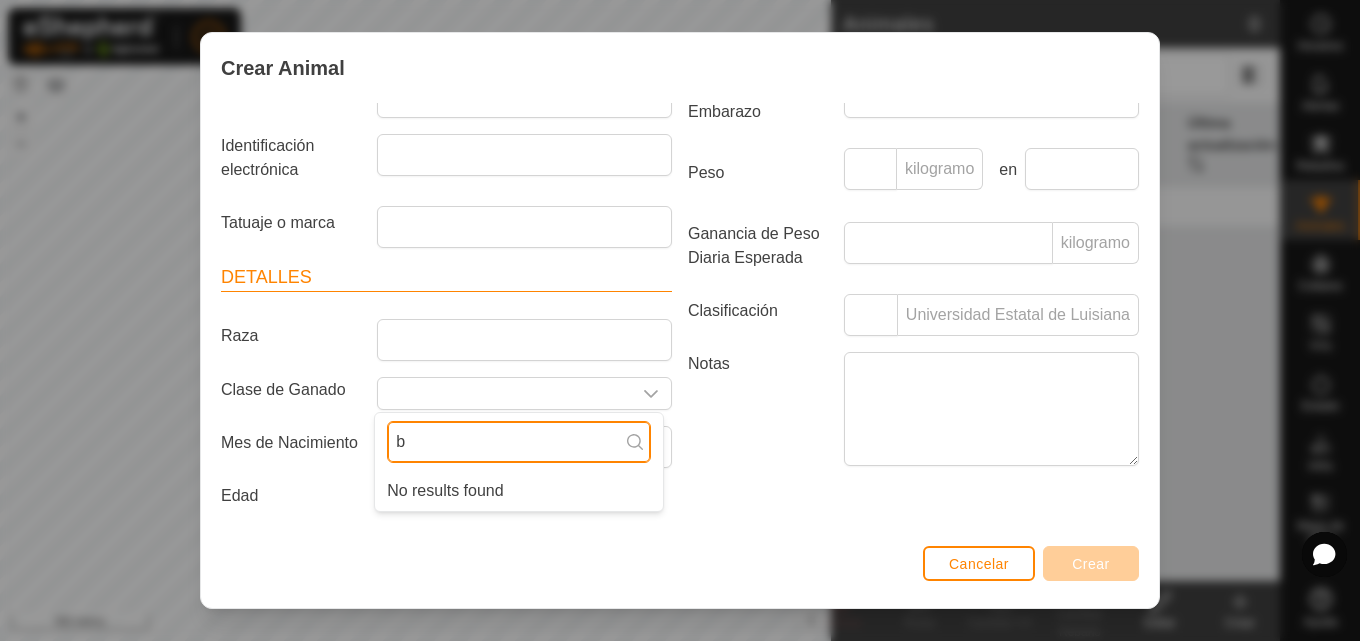 type on "b" 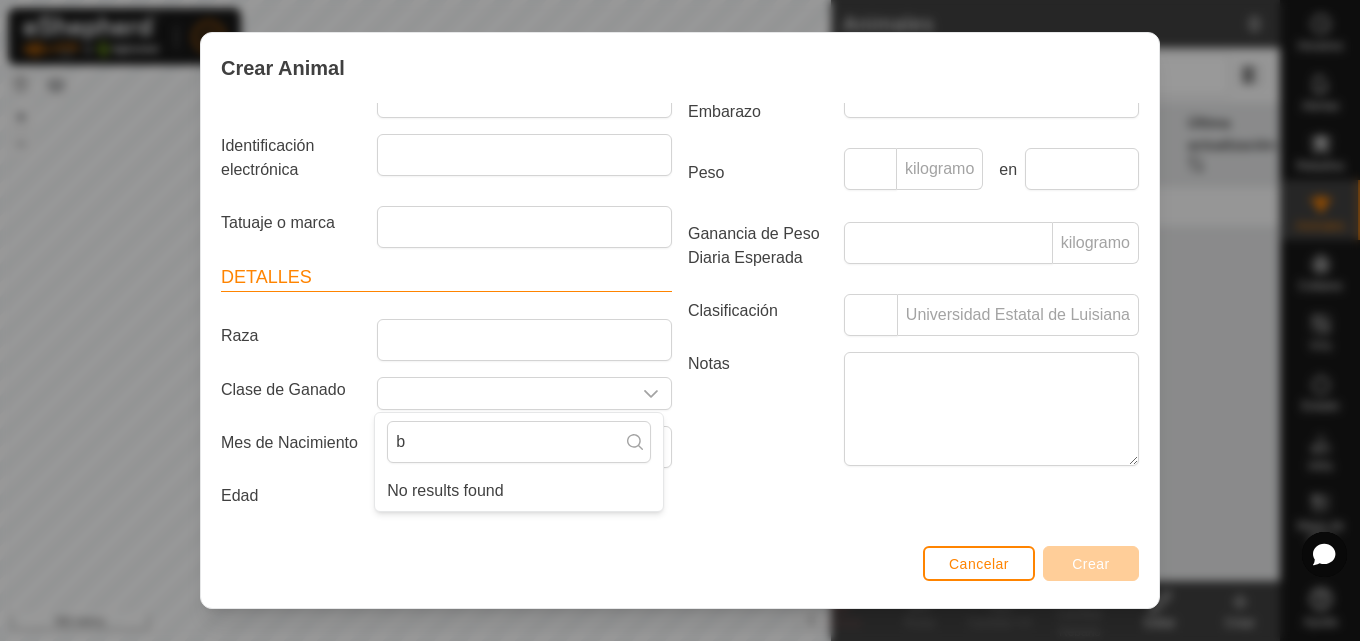 click on "Clase de Ganado" at bounding box center [283, 389] 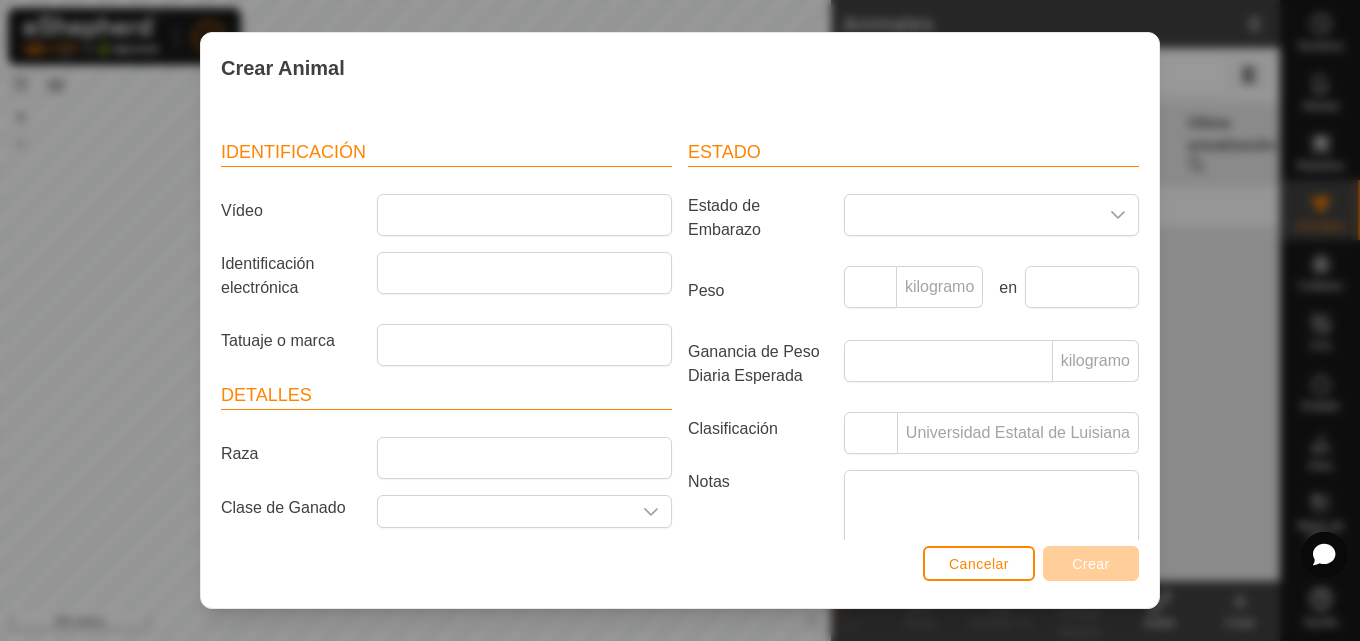 scroll, scrollTop: 0, scrollLeft: 0, axis: both 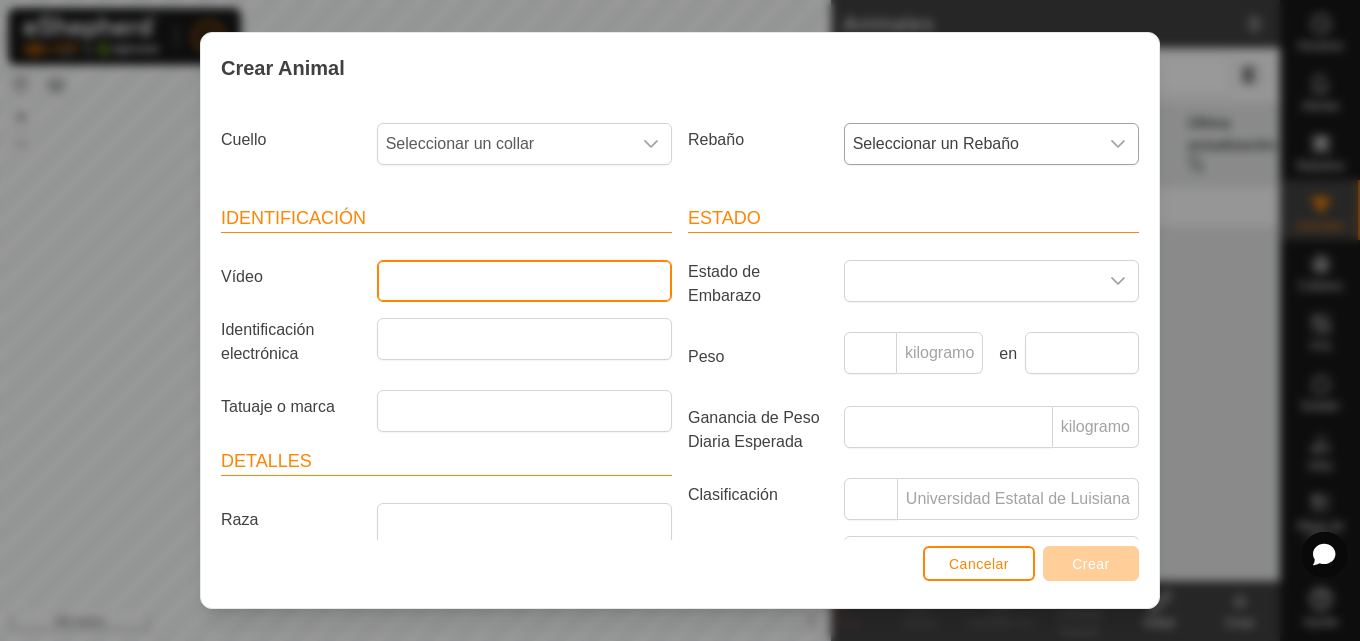 click on "Vídeo" at bounding box center (524, 281) 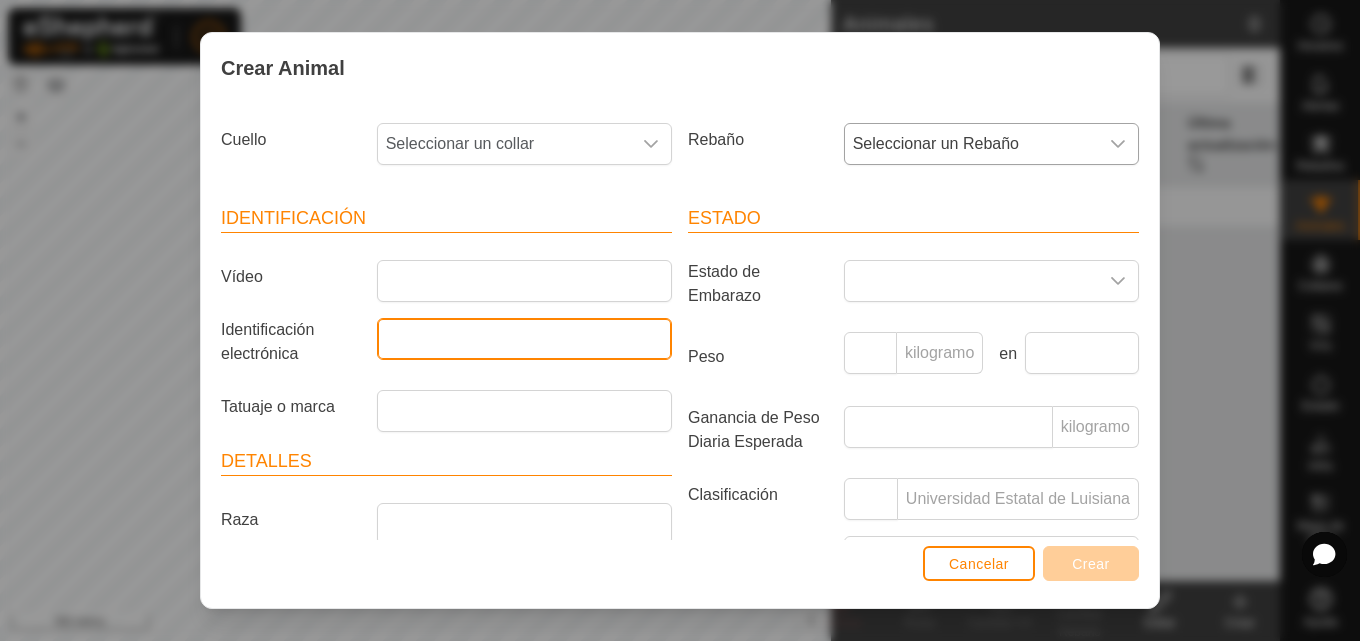 click on "Identificación electrónica" at bounding box center (524, 339) 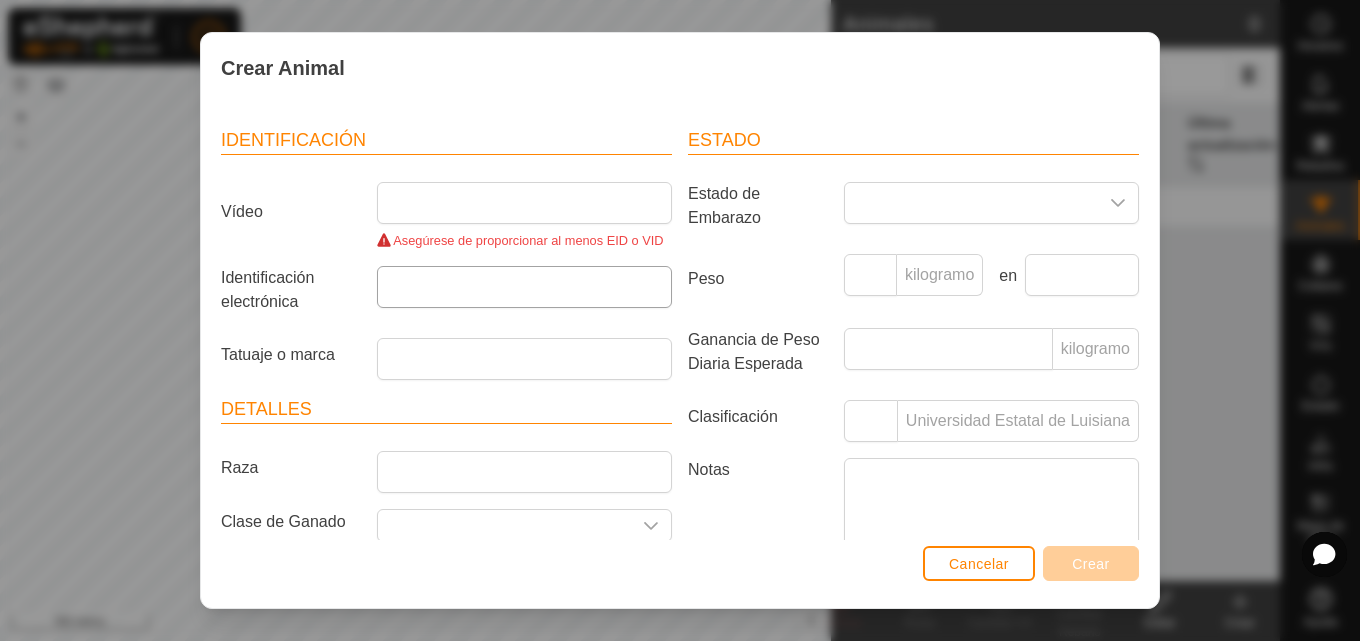 scroll, scrollTop: 0, scrollLeft: 0, axis: both 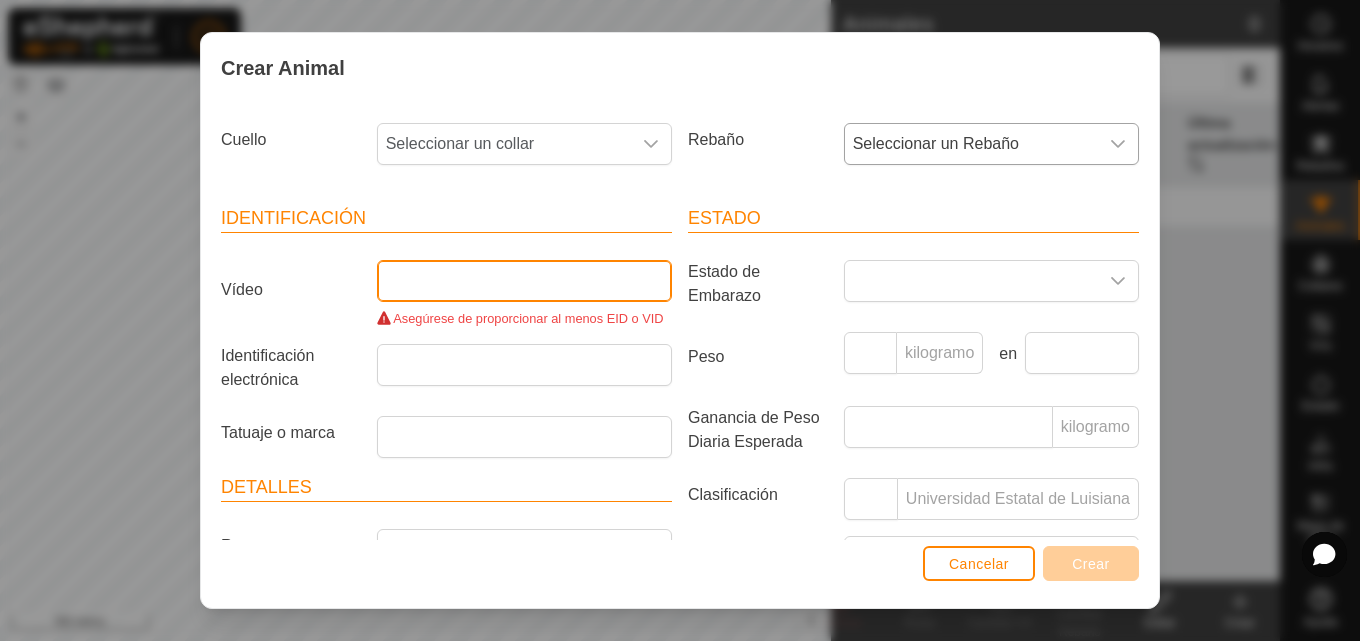click on "Vídeo" at bounding box center (524, 281) 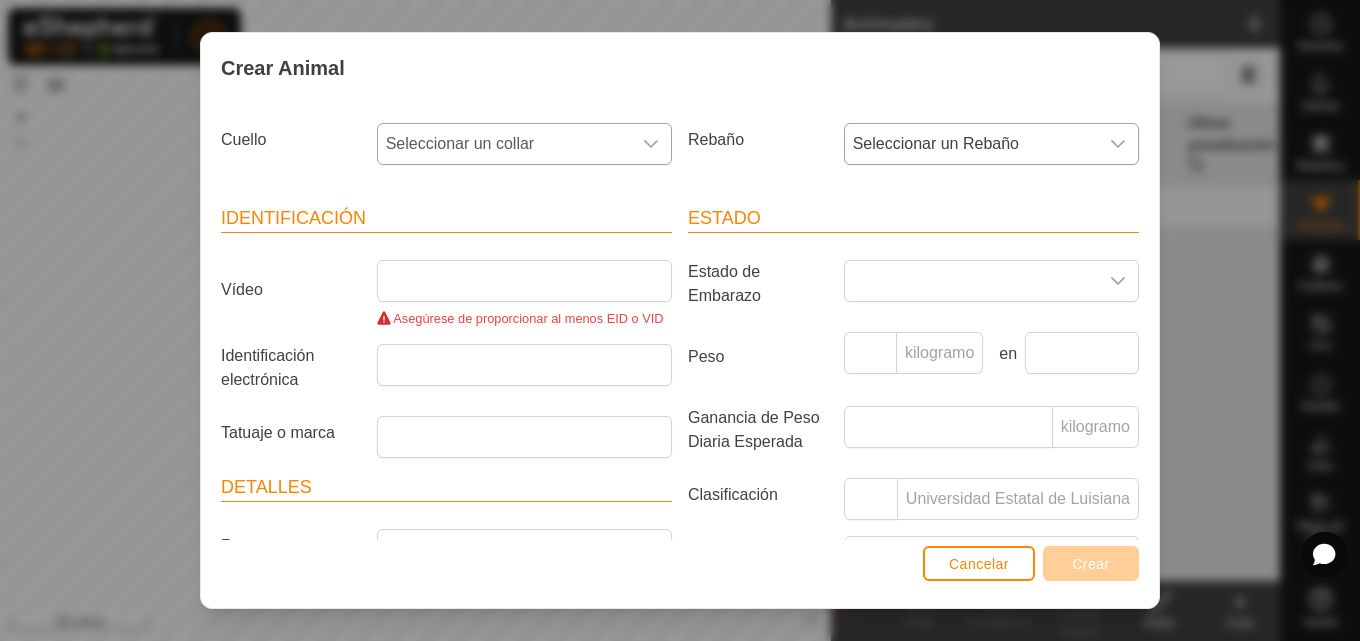click on "Seleccionar un collar" at bounding box center [504, 144] 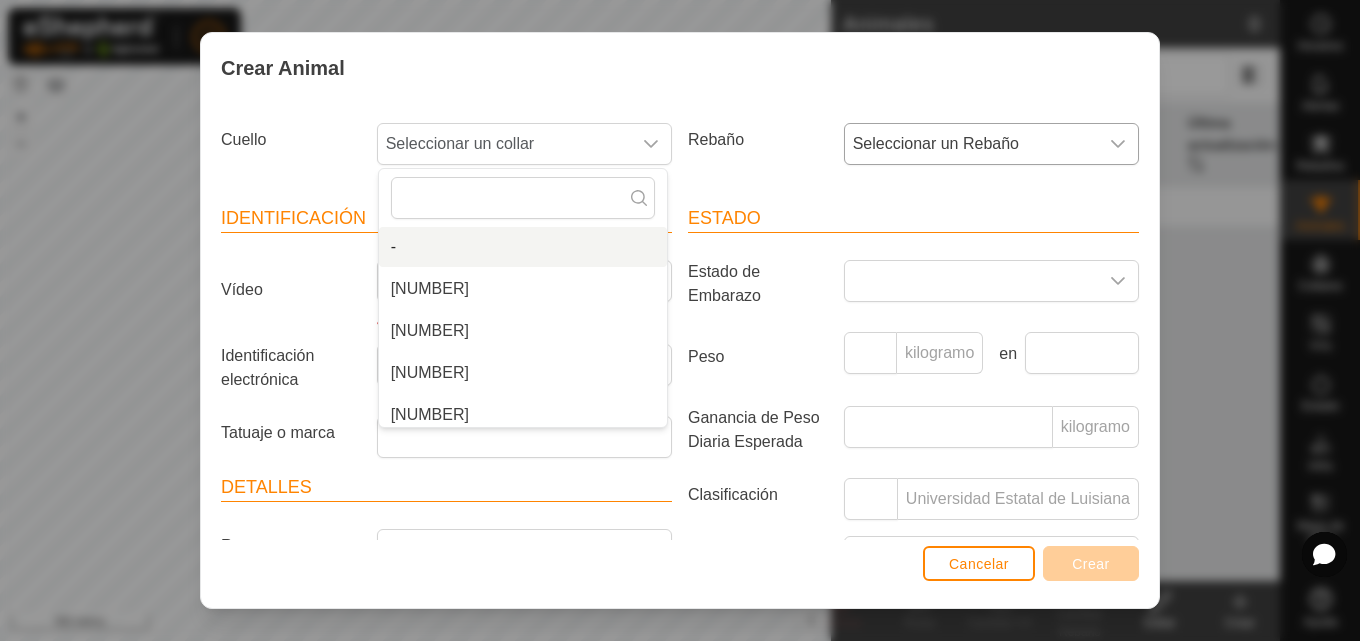 click on "-" at bounding box center (523, 247) 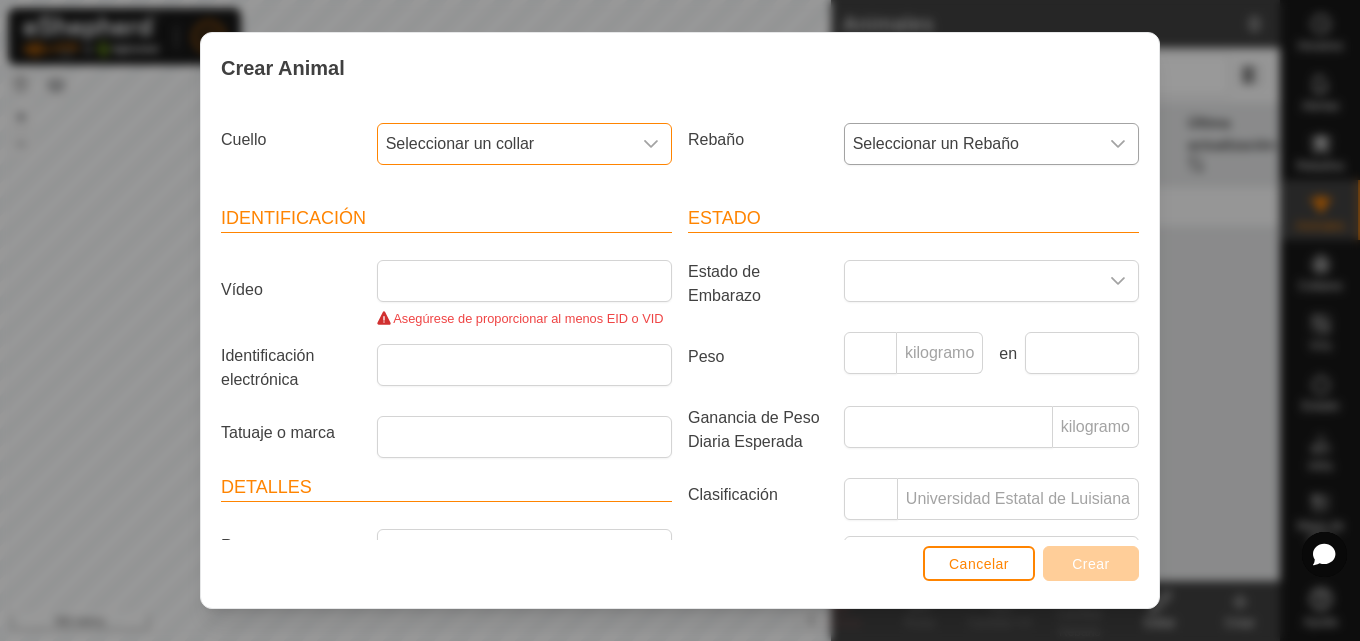 click on "Seleccionar un collar" at bounding box center (504, 144) 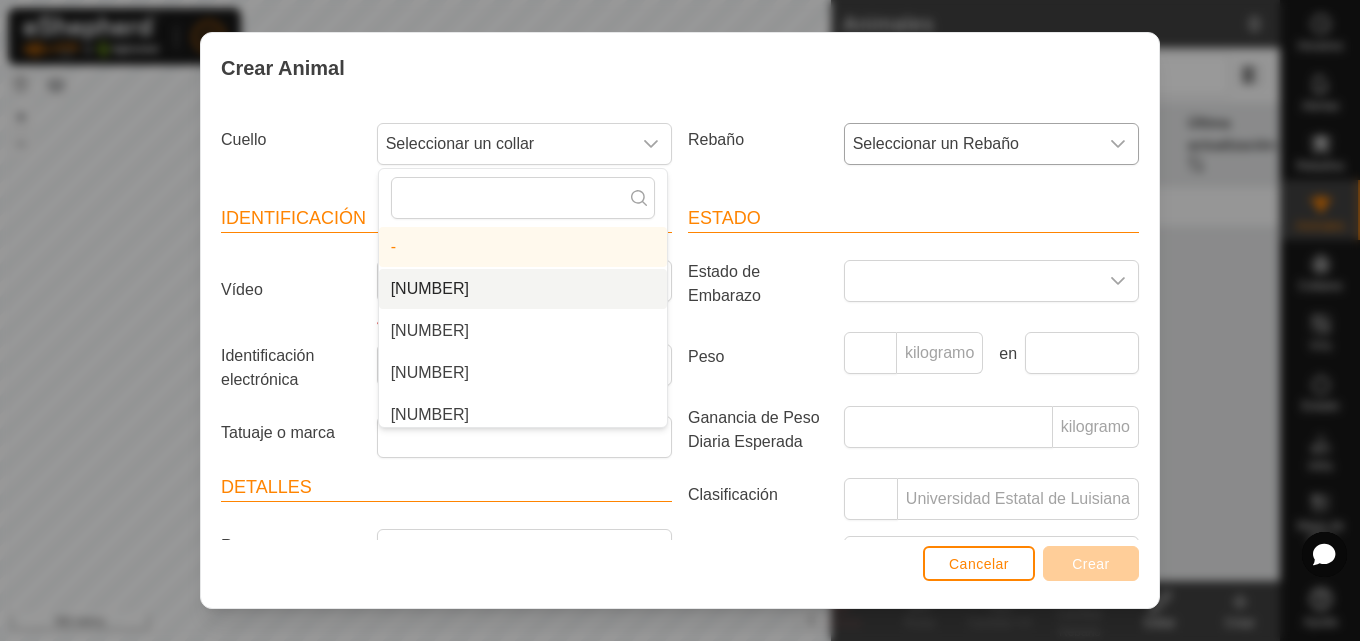 click on "[NUMBER]" at bounding box center (523, 289) 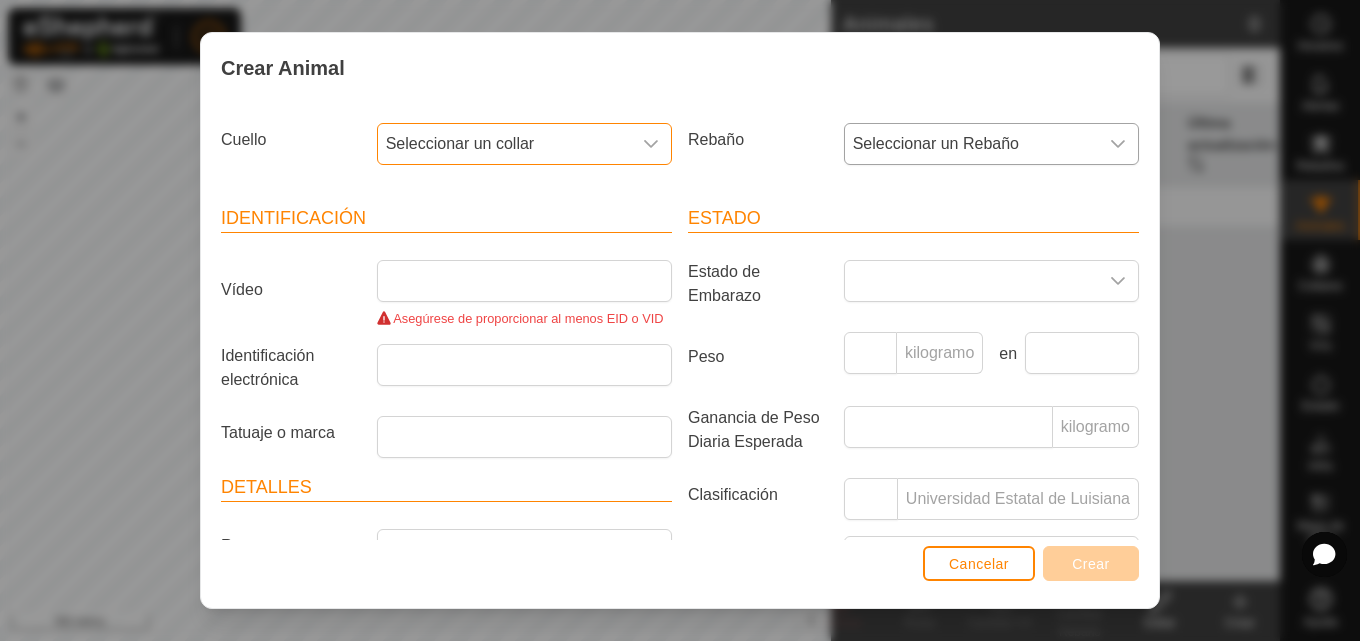 click on "Seleccionar un collar" at bounding box center (504, 144) 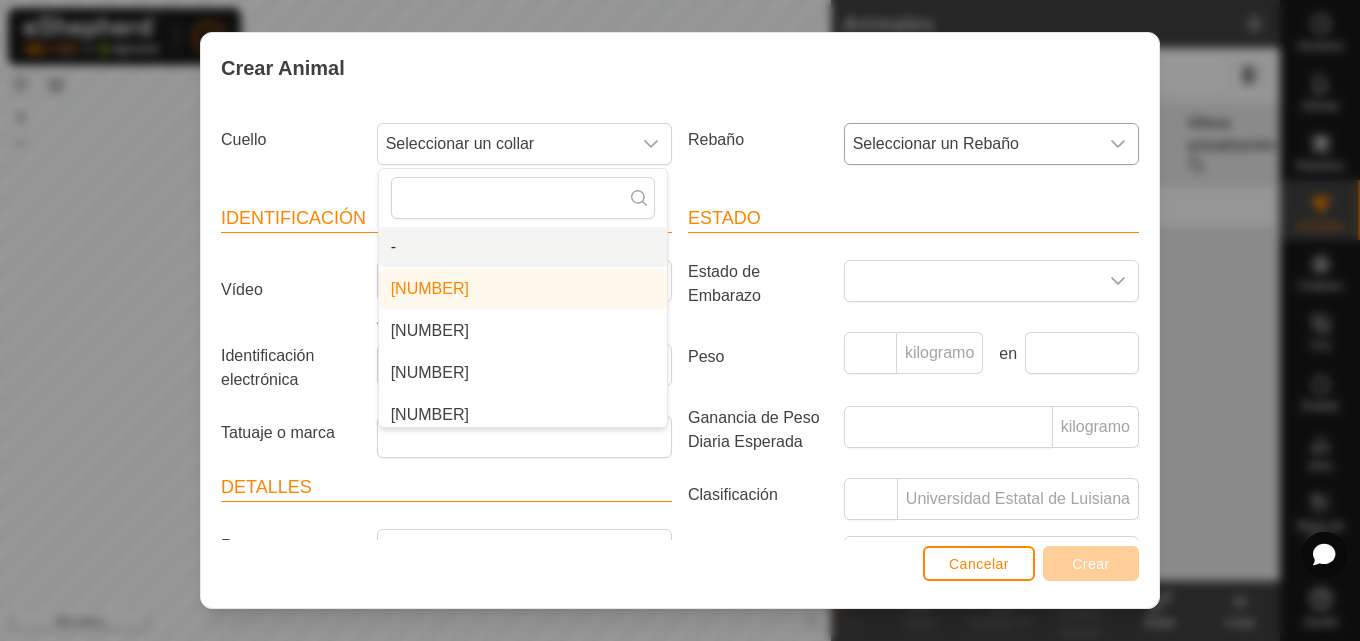 click on "-" at bounding box center (523, 247) 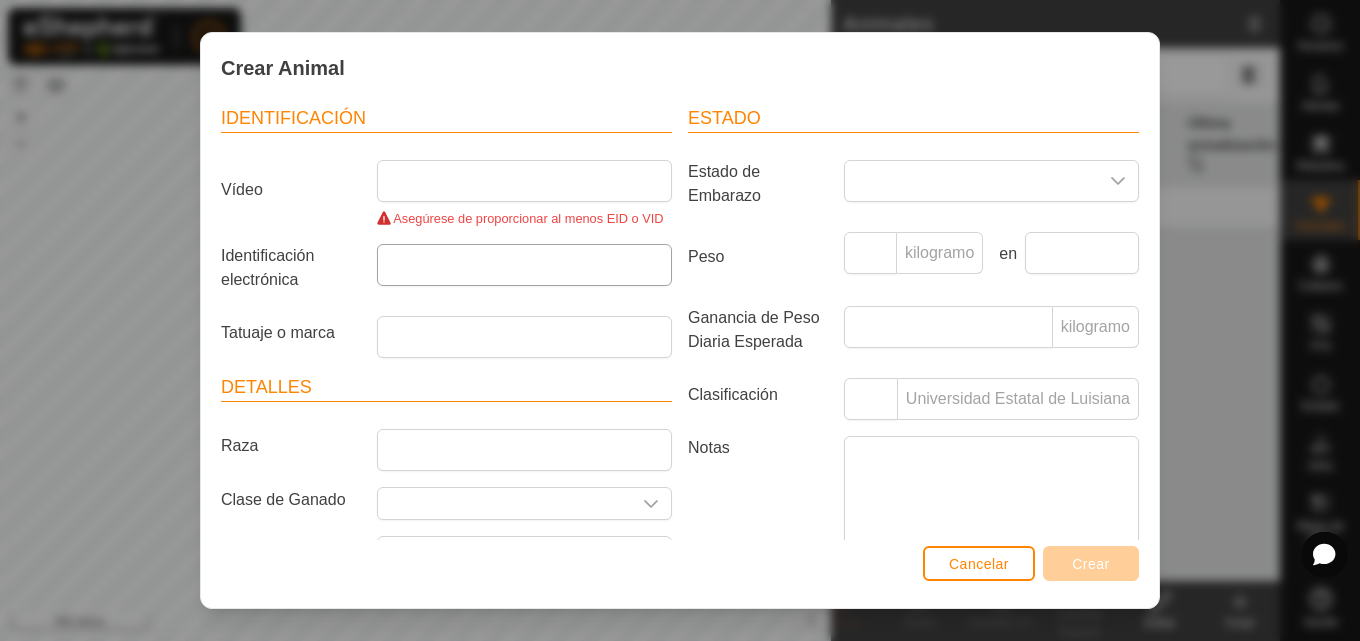 scroll, scrollTop: 210, scrollLeft: 0, axis: vertical 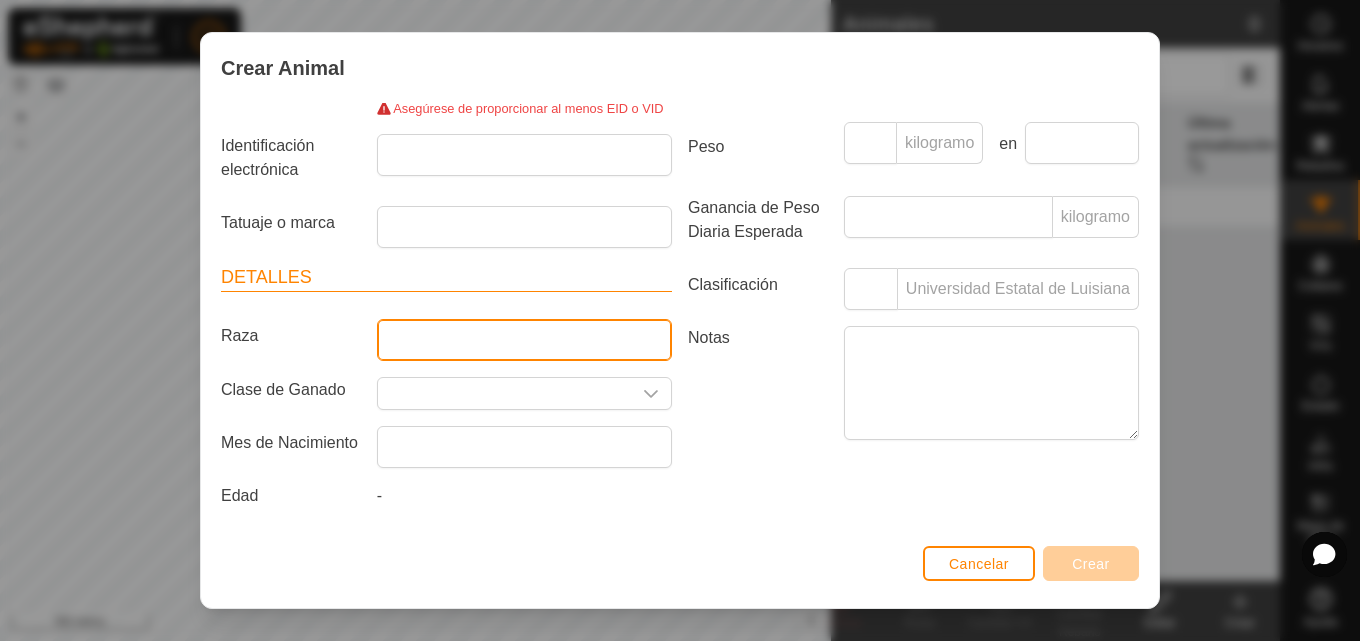 click on "Raza" at bounding box center [524, 340] 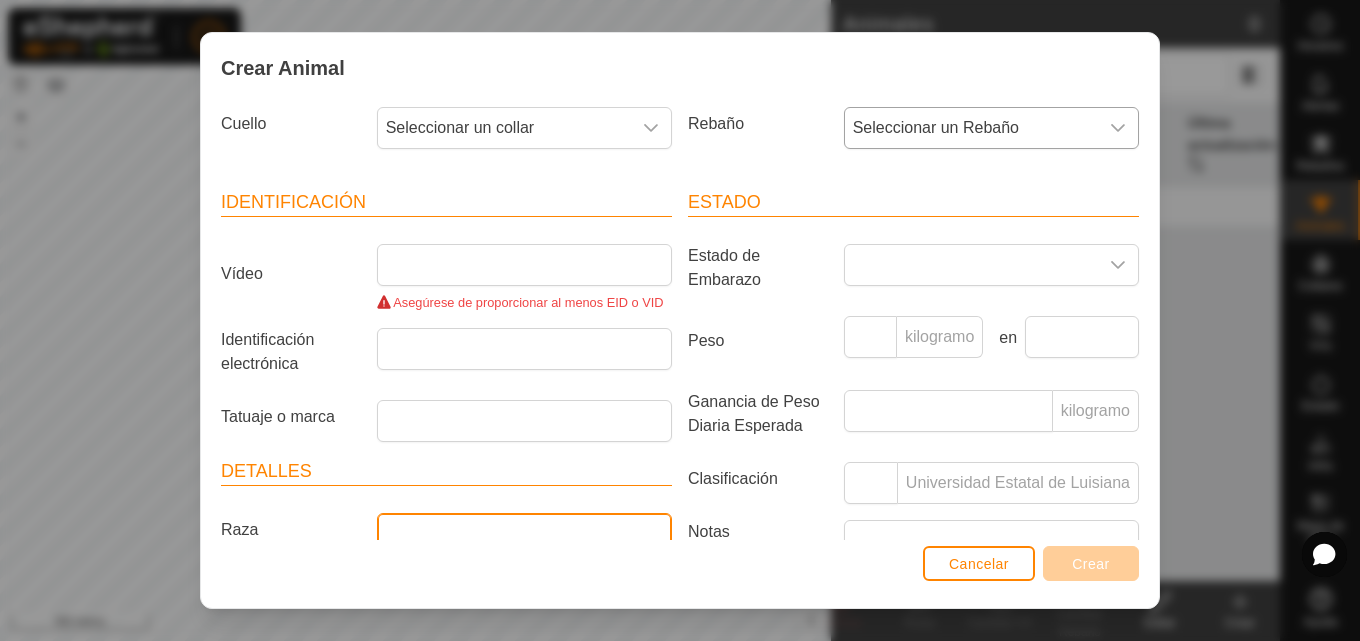 scroll, scrollTop: 10, scrollLeft: 0, axis: vertical 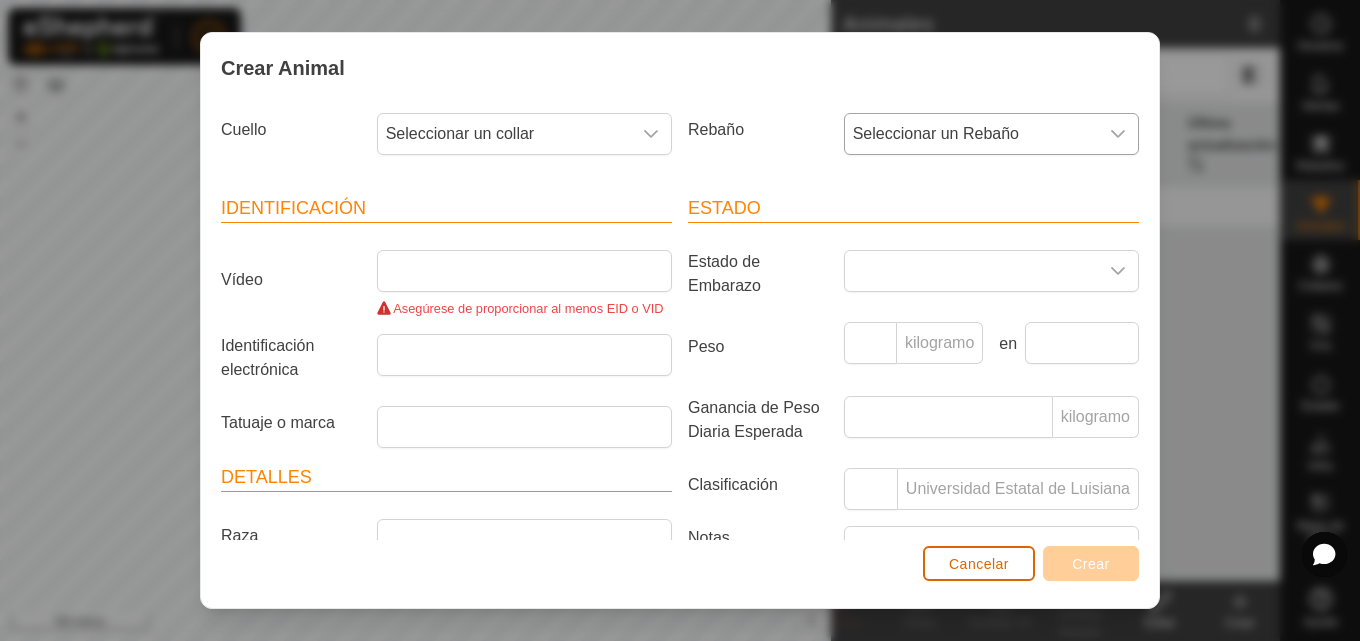 click on "Cancelar" at bounding box center (979, 563) 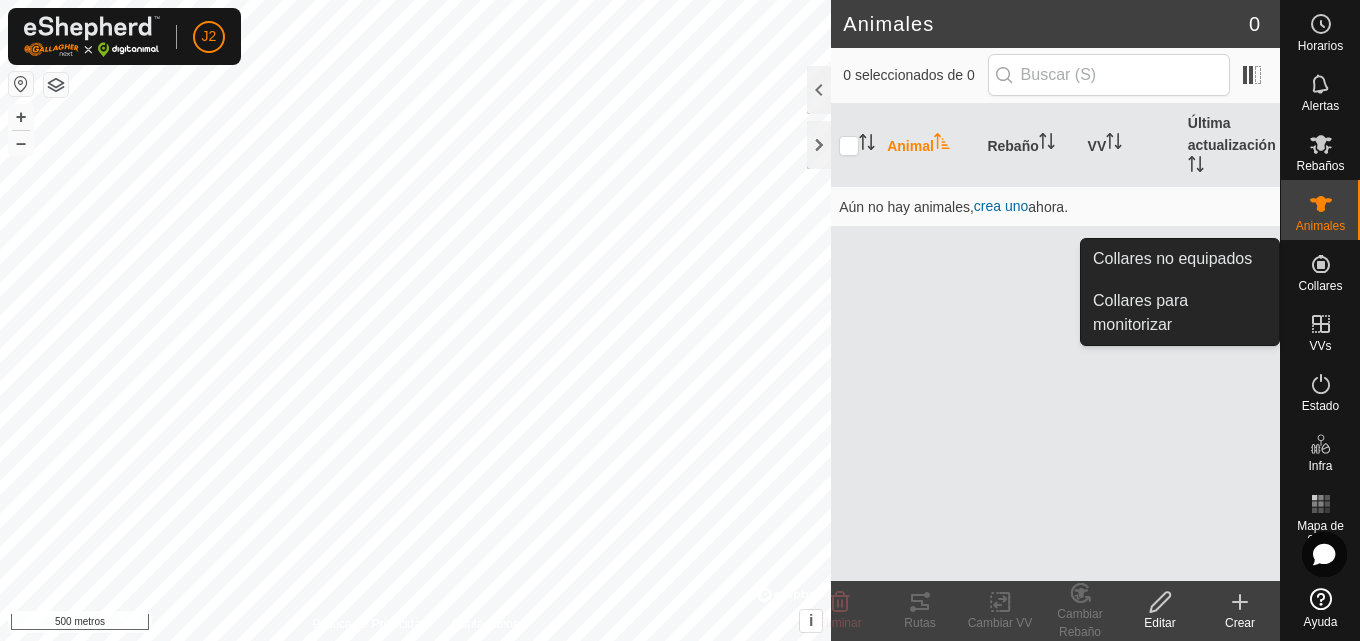 click on "Collares" at bounding box center (1320, 286) 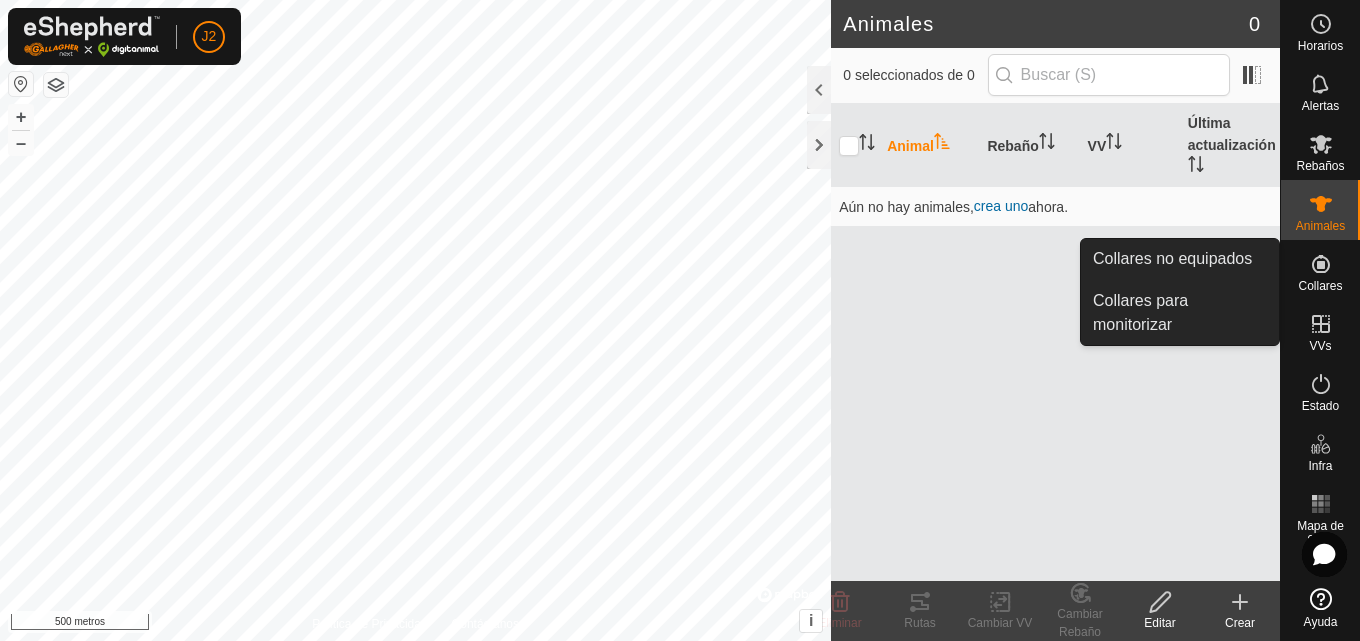 click 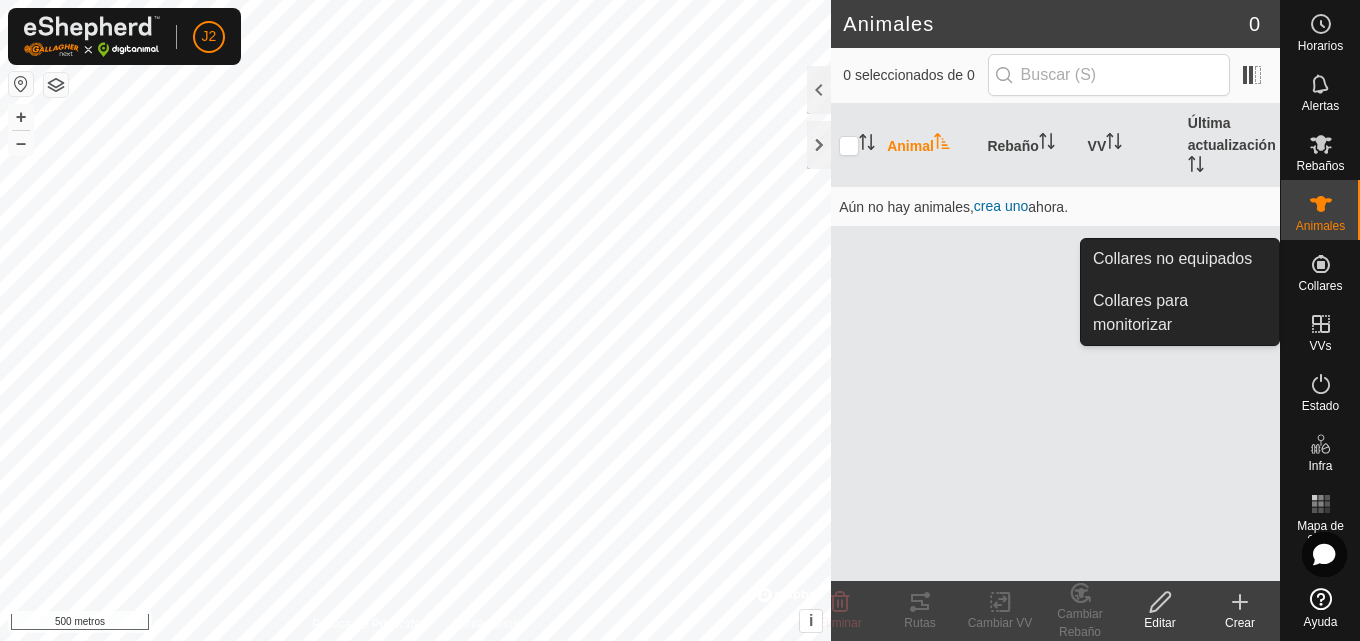 click on "Collares para monitorizar" at bounding box center [1180, 313] 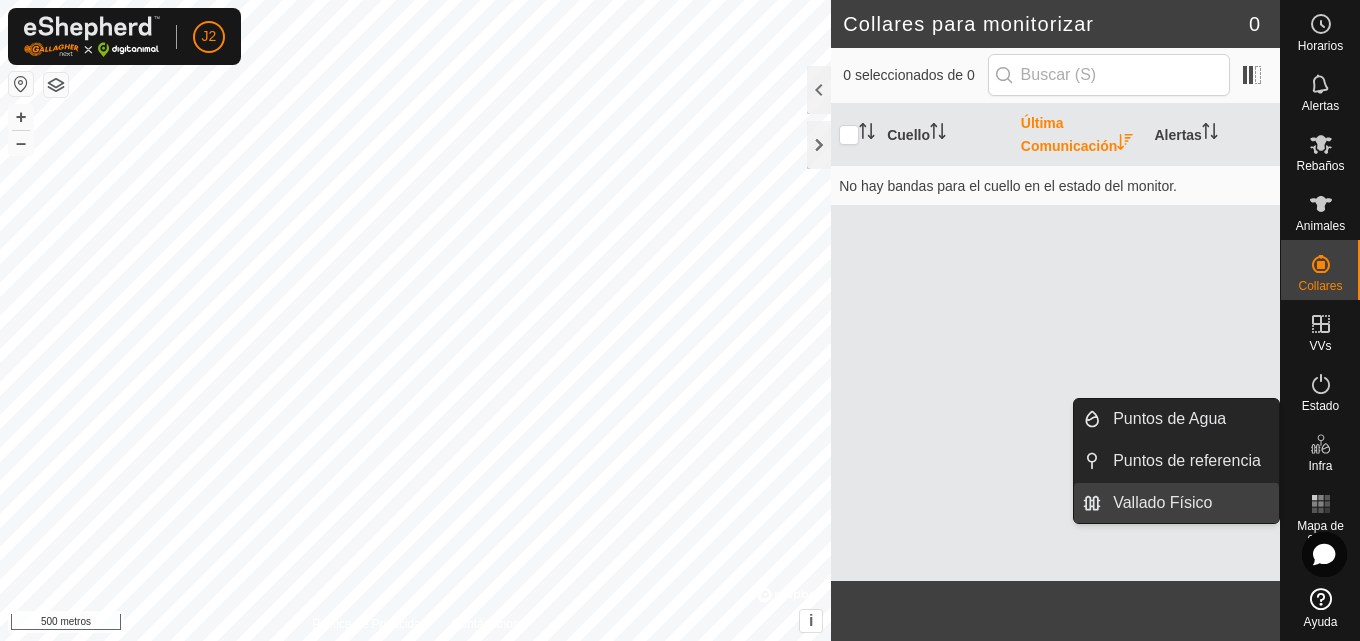 click on "Vallado Físico" at bounding box center (1190, 503) 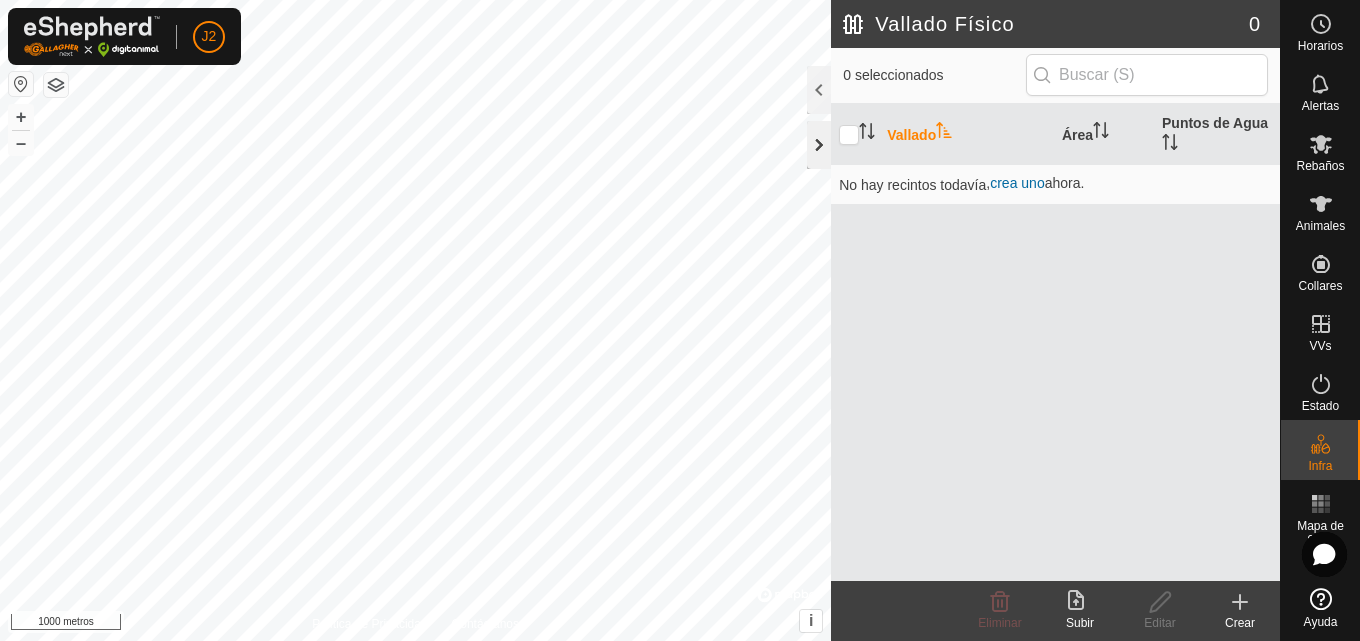 click 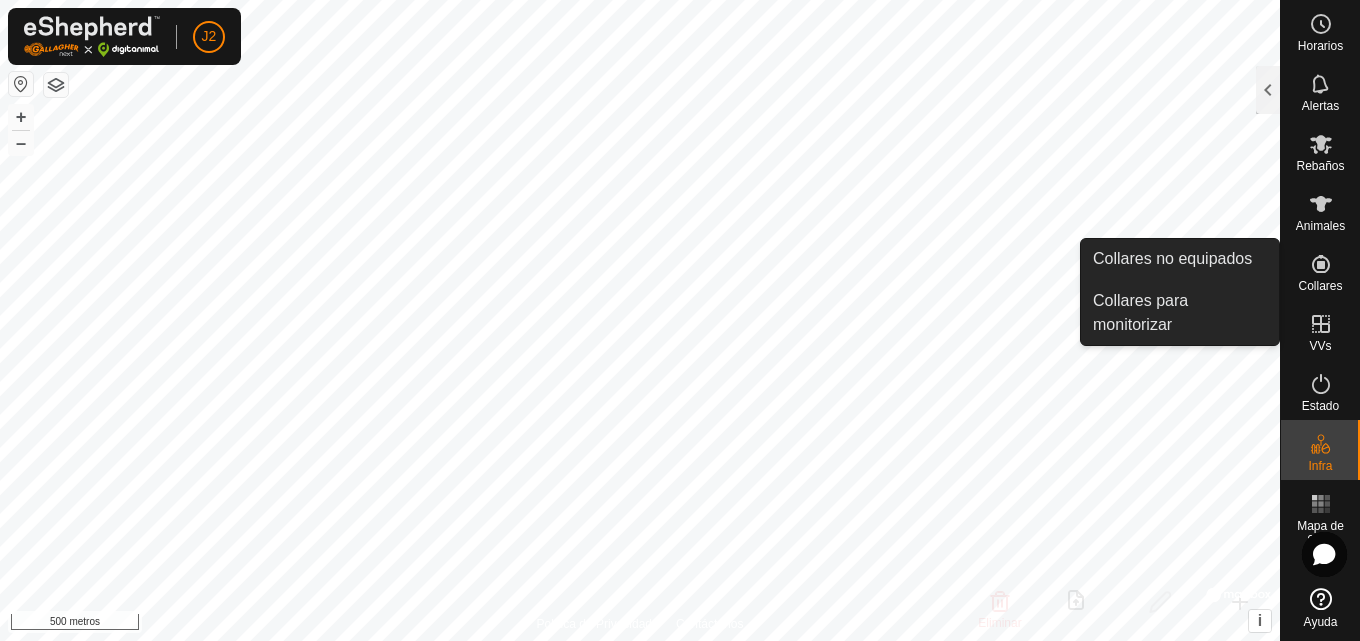 click 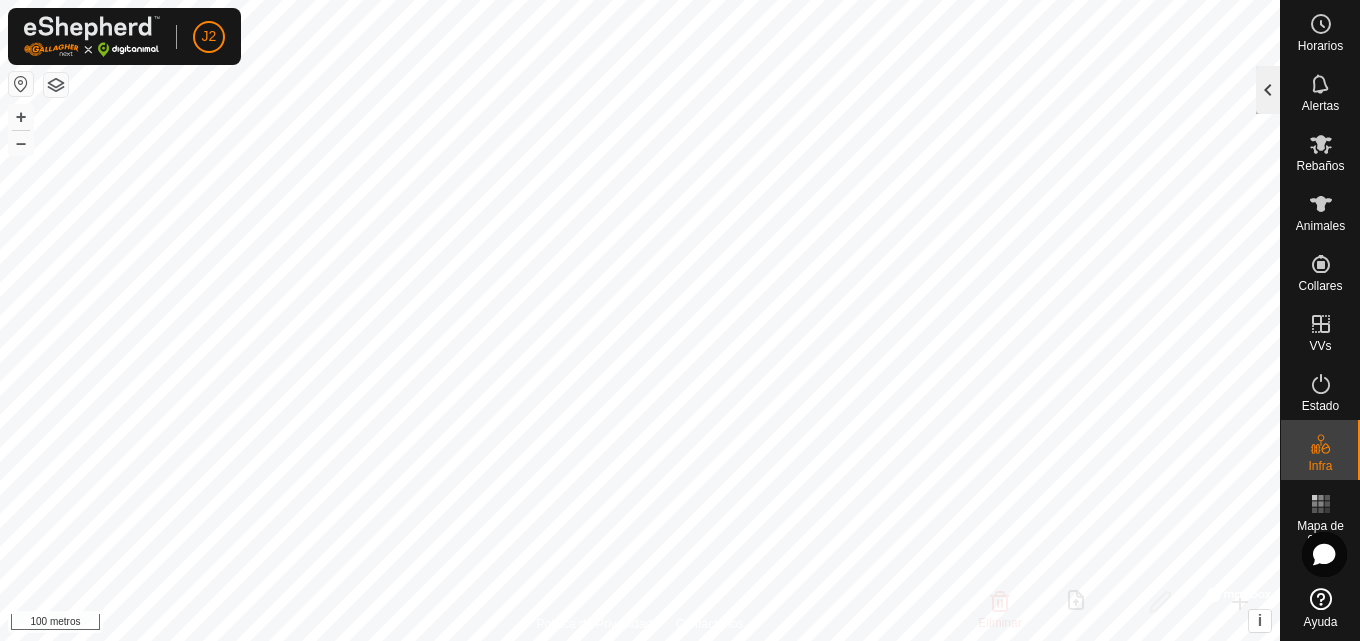 click 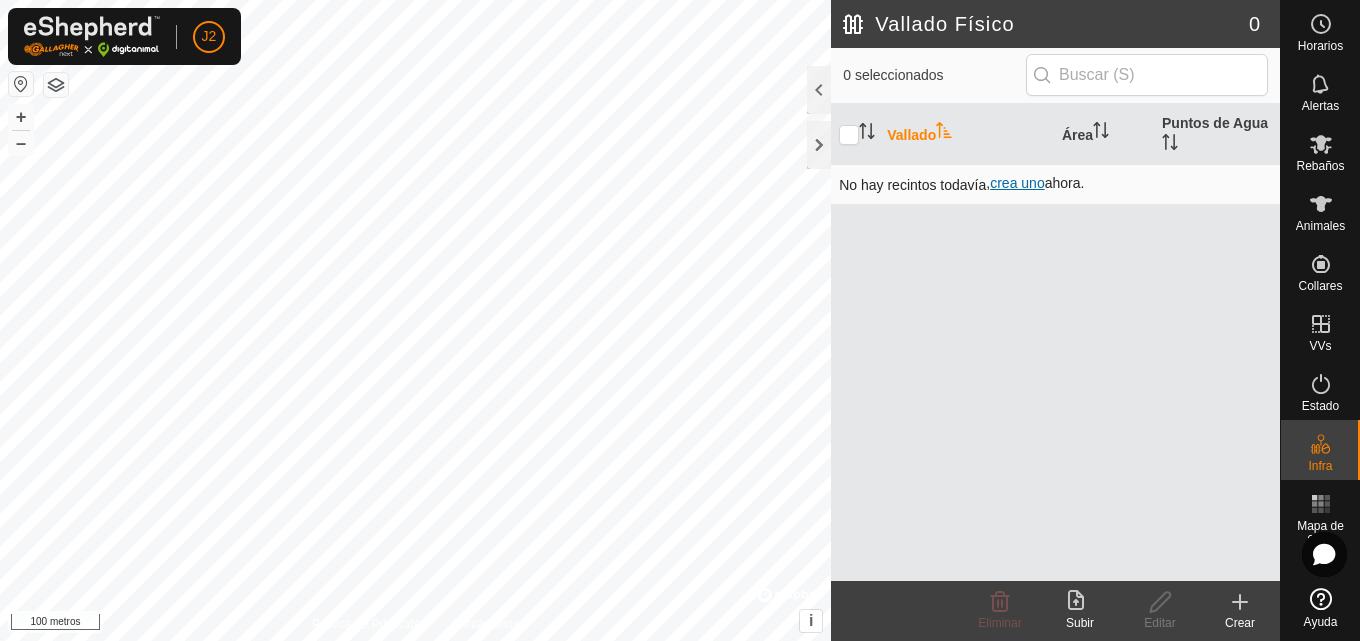 click on "crea uno" at bounding box center [1017, 183] 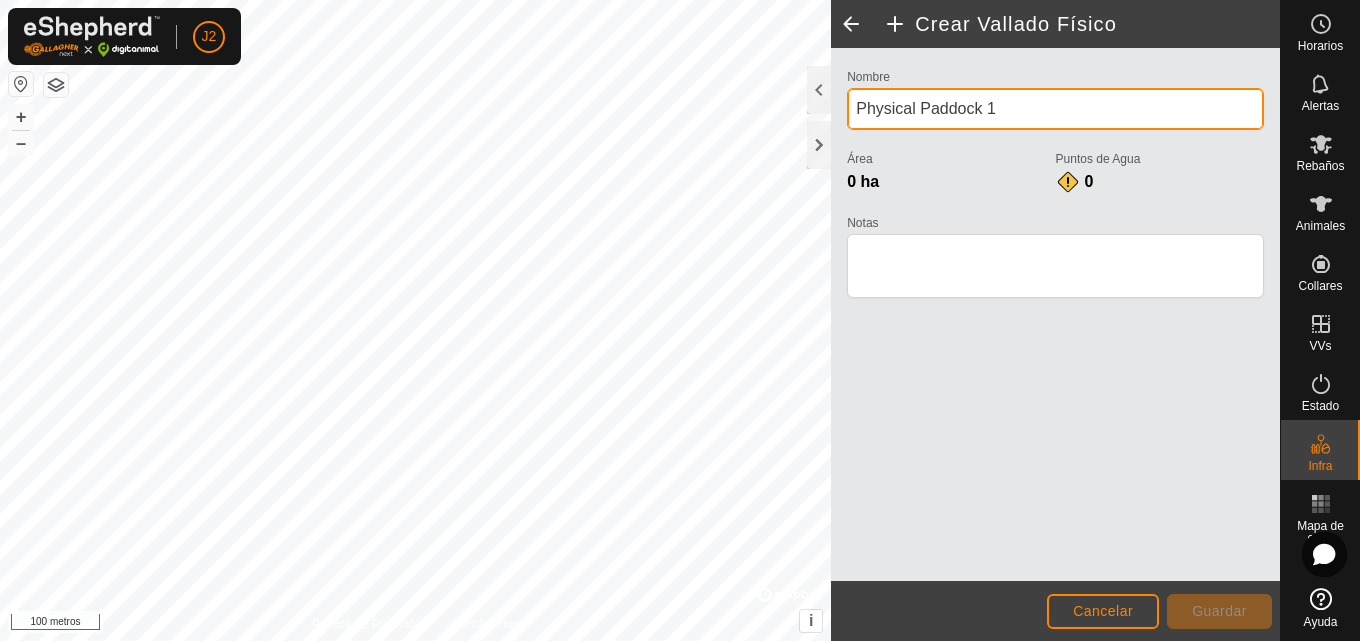 click on "Physical Paddock 1" at bounding box center (1055, 109) 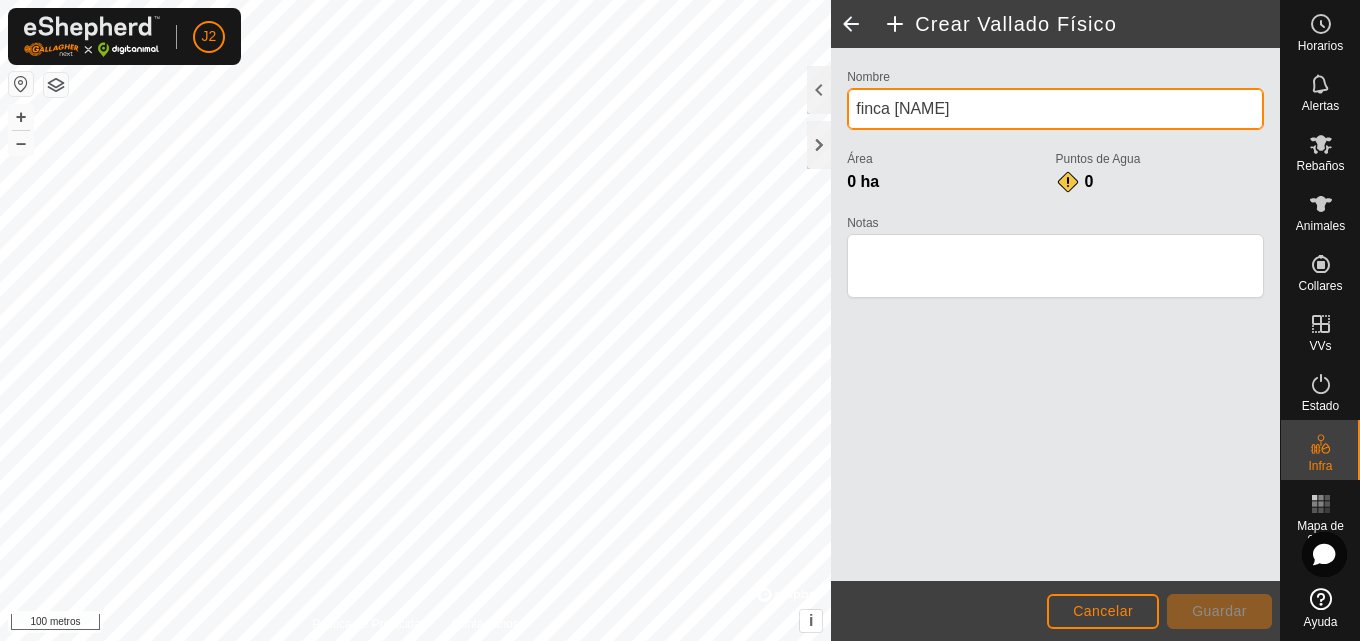 type on "finca [NAME]" 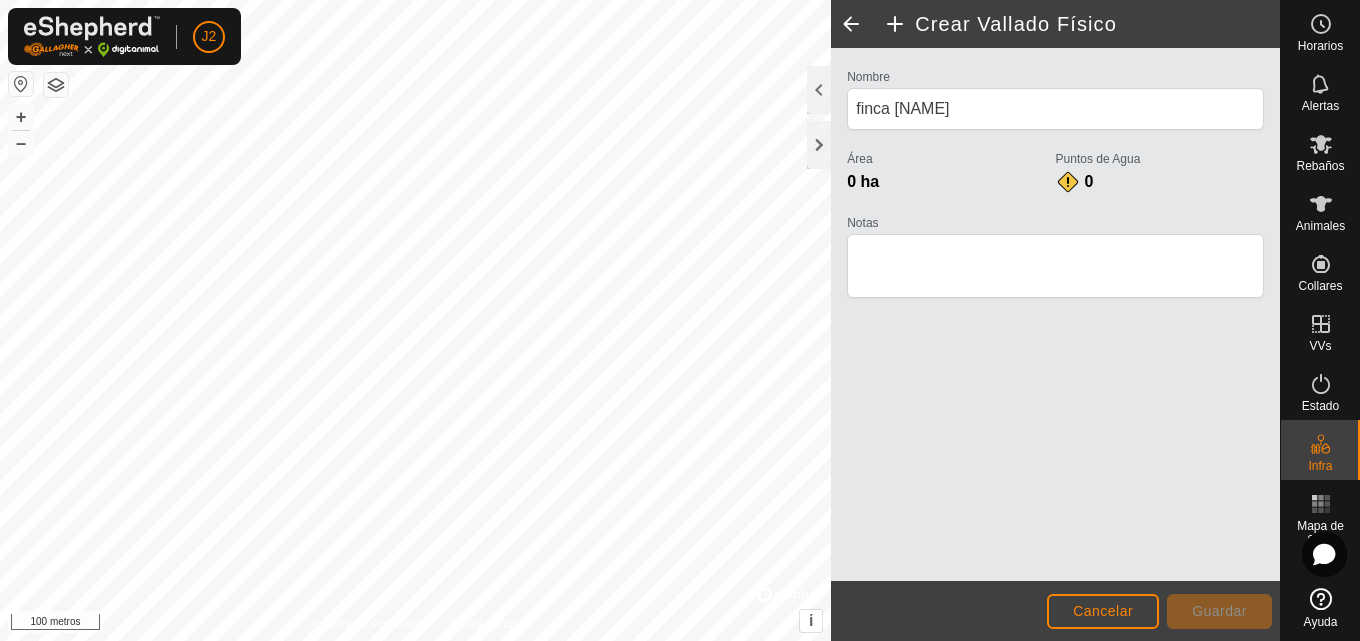 click on "Nombre finca [NAME] Área 0 ha Puntos de Agua 0 Notas" 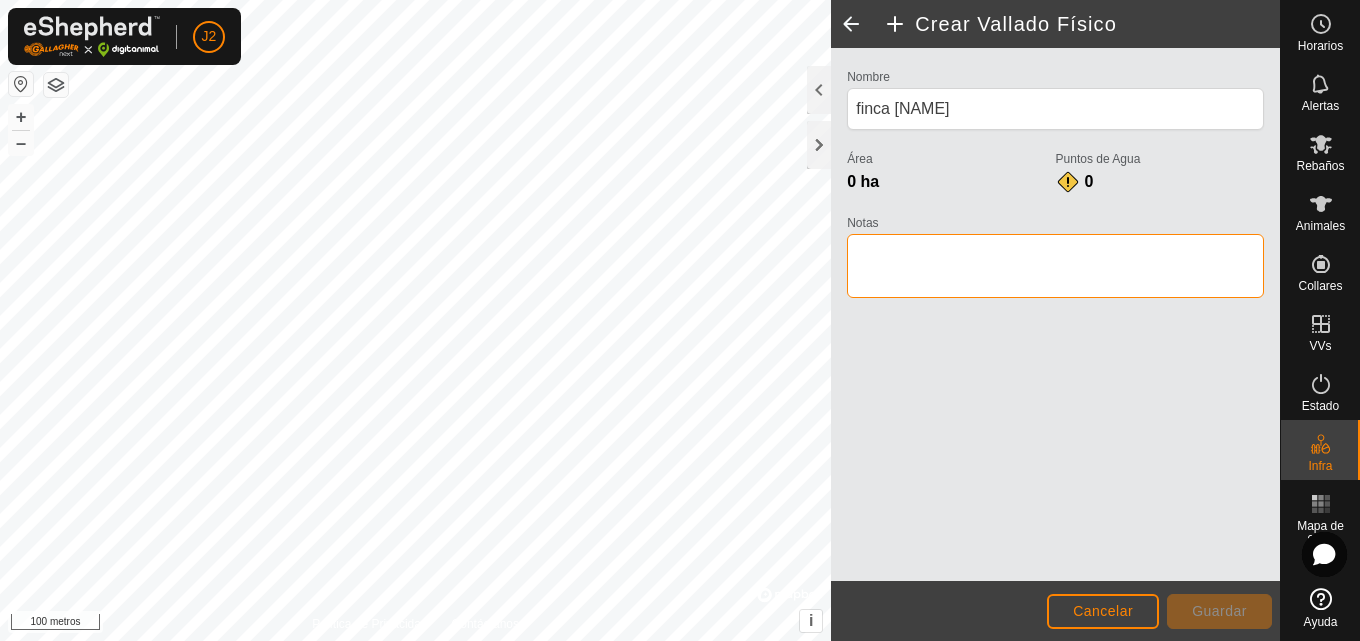 click on "Notas" at bounding box center (1055, 266) 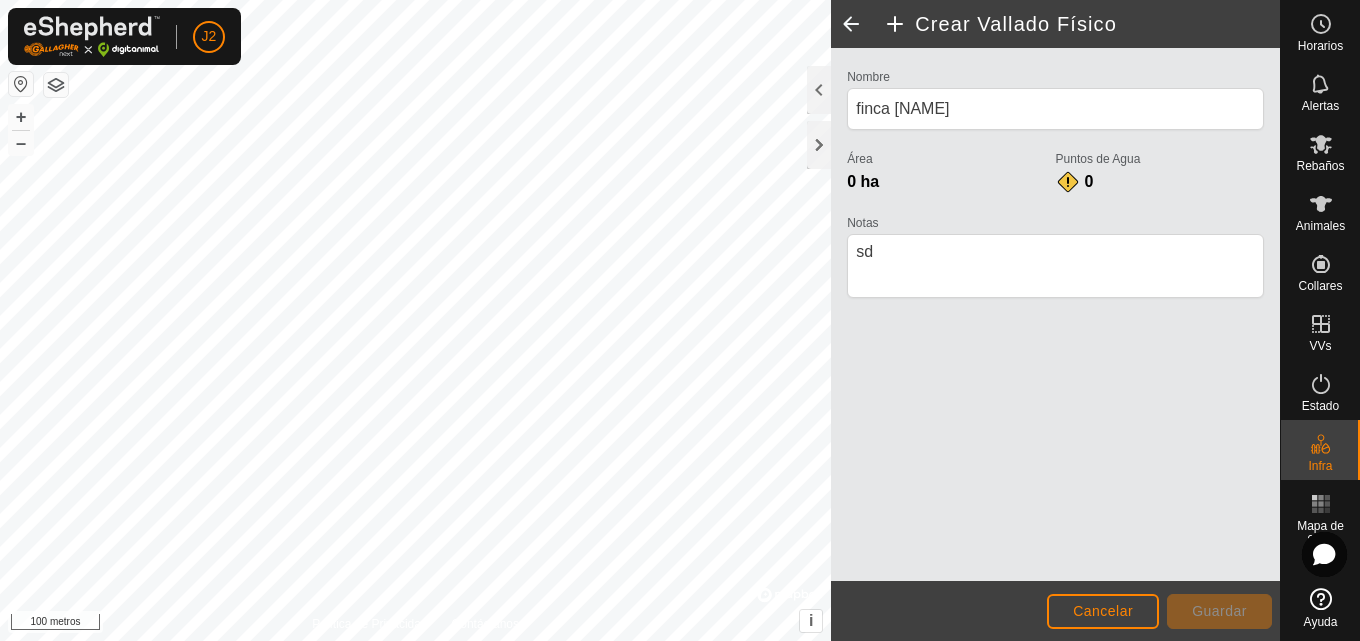 click on "Nombre finca [NAME] Área 0 ha Puntos de Agua 0 Notas" 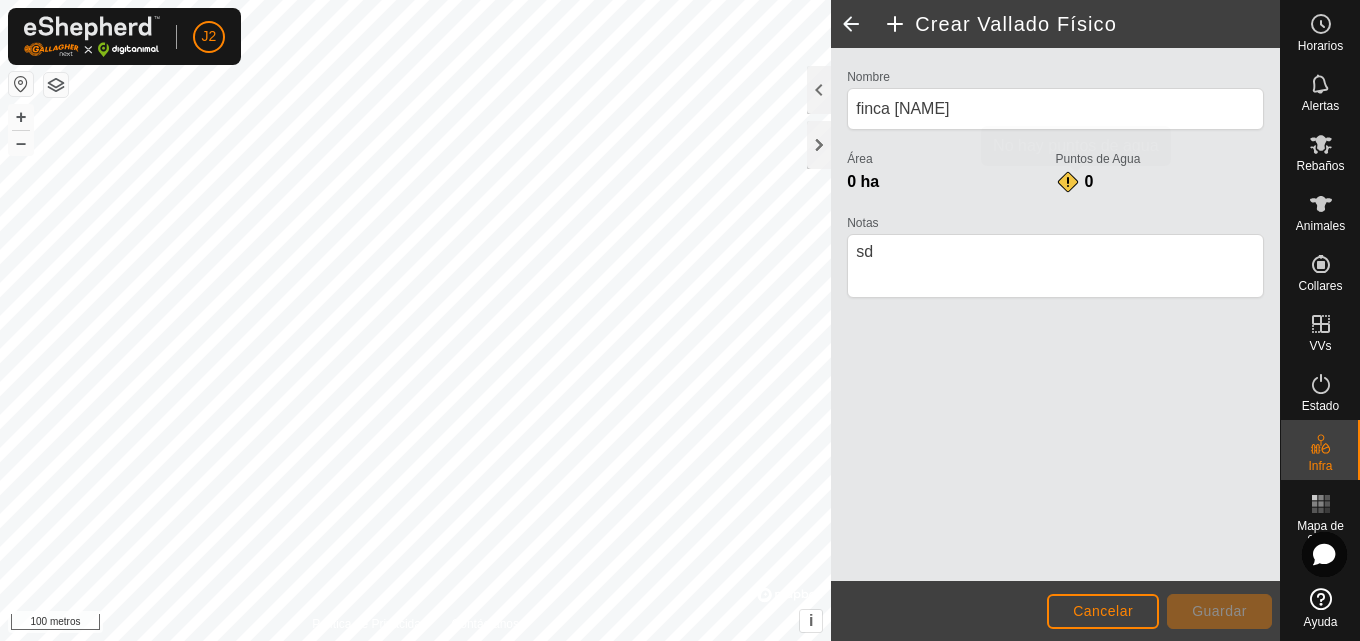 click on "0" 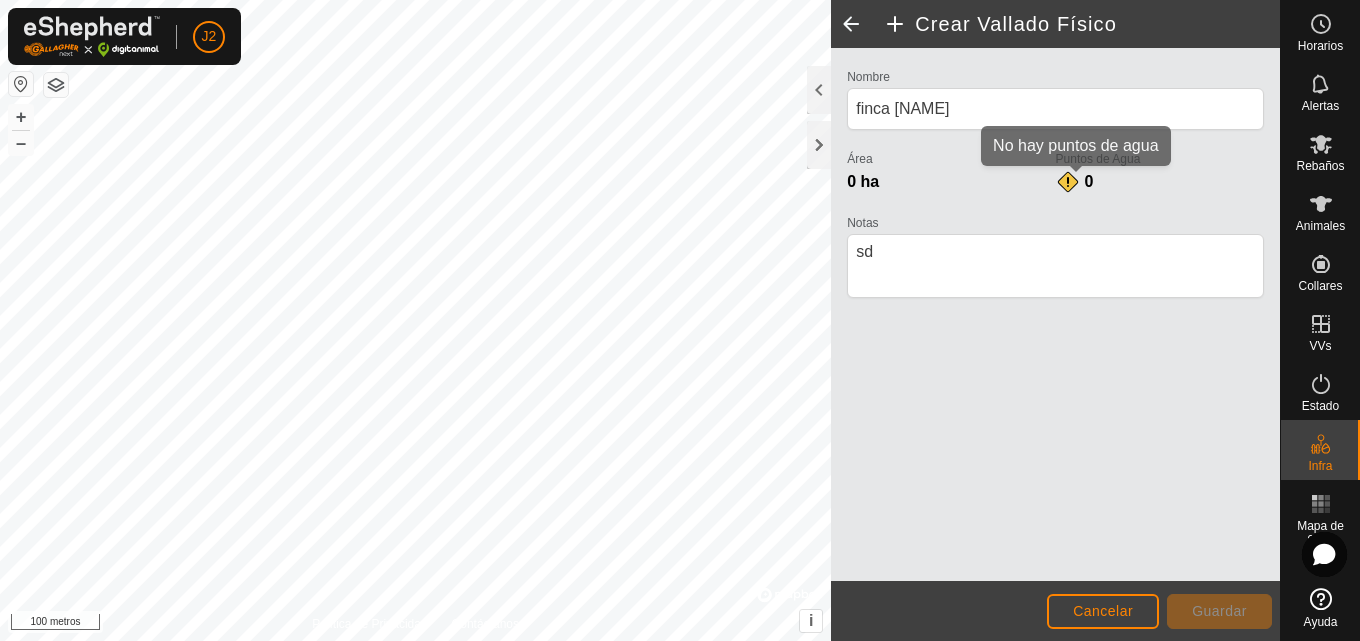 click on "0" 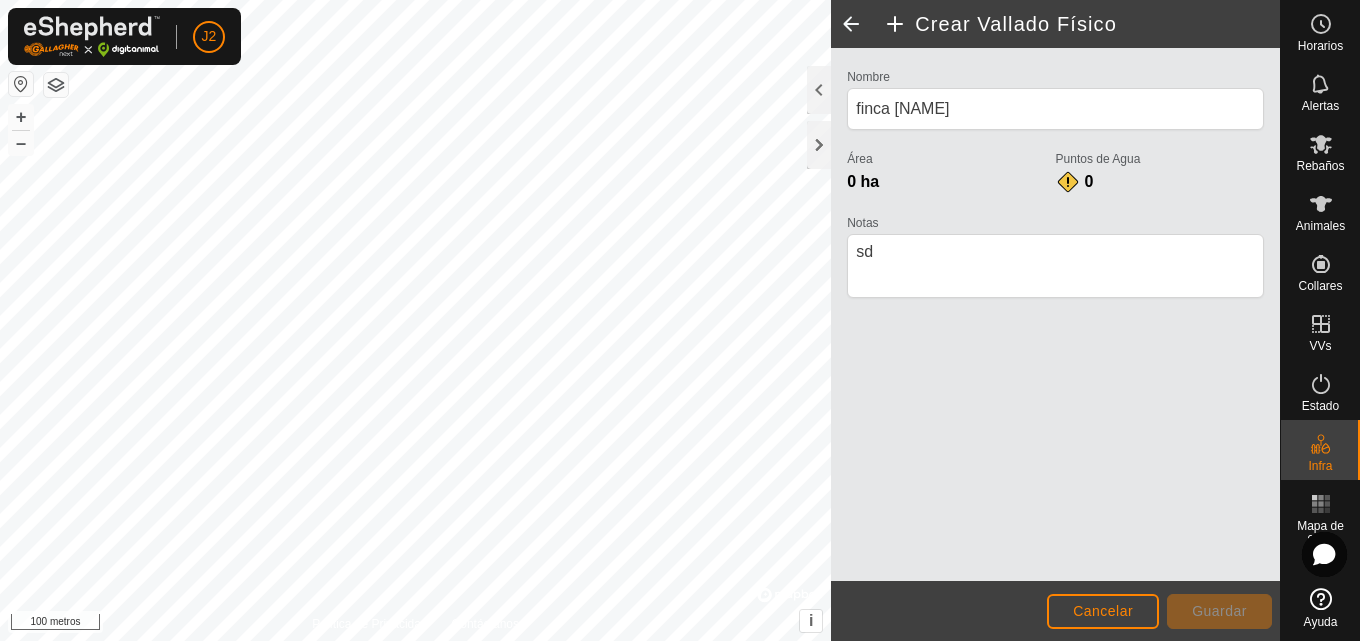 click on "0 ha" 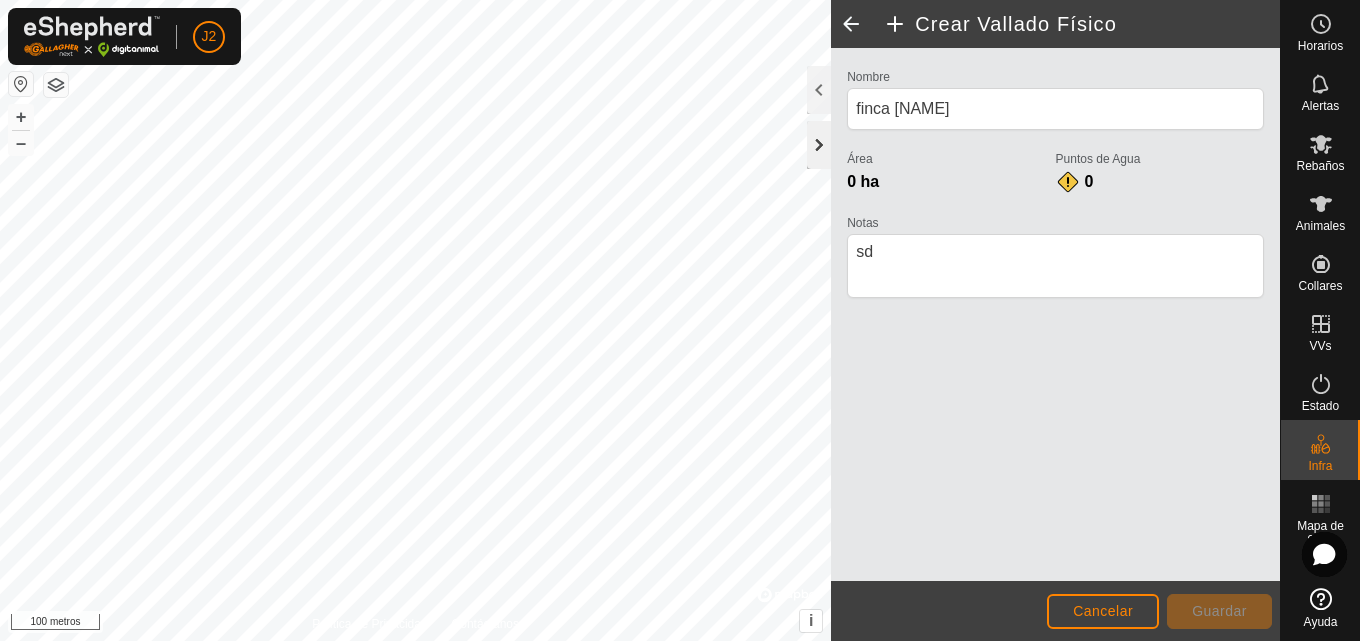 drag, startPoint x: 846, startPoint y: 137, endPoint x: 821, endPoint y: 129, distance: 26.24881 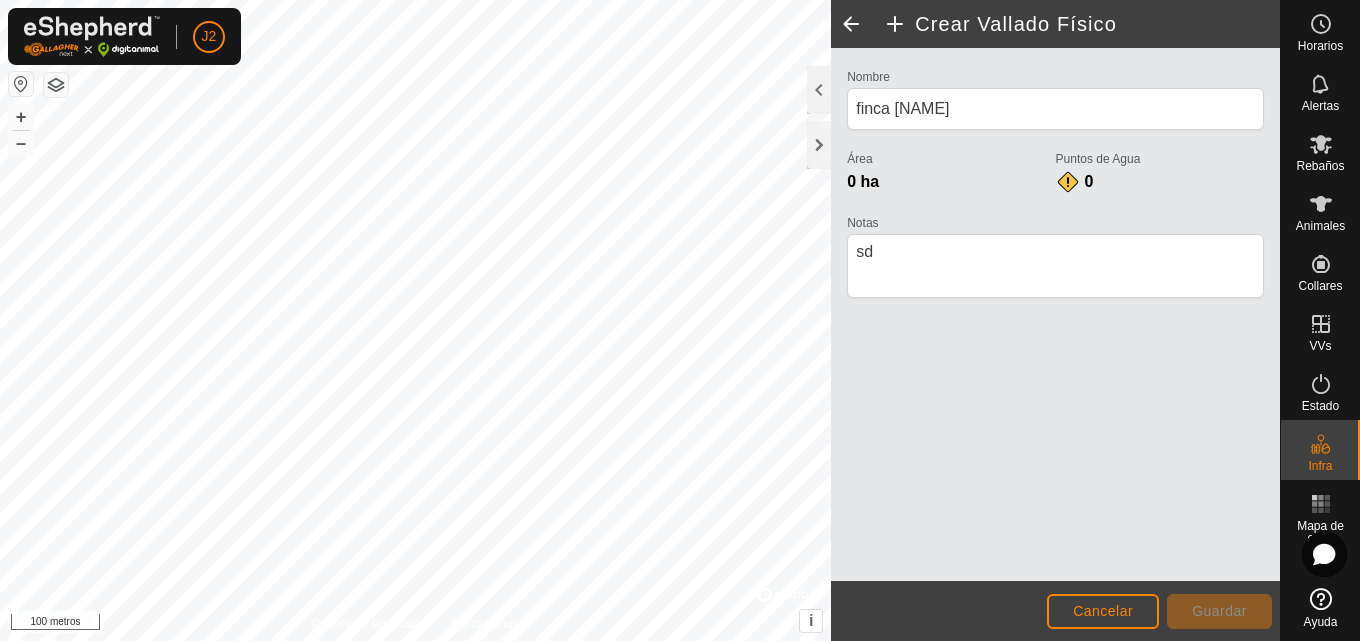 click on "J2 Horarios Alertas Rebaños Animales Collares VVs Estado Infra Mapa de calor Ayuda Política de Privacidad Contáctanos + – ⇧ i ©  Mapbox  , ©  OpenStreetMap  ,  Mejora este mapa 100 metros Crear Vallado Físico Nombre finca [NAME] Área 0 ha Puntos de Agua 0 Notas                    Cancelar Guardar
Texto original Valora esta traducción Tu opinión servirá para ayudar a mejorar el Traductor de Google" at bounding box center [680, 320] 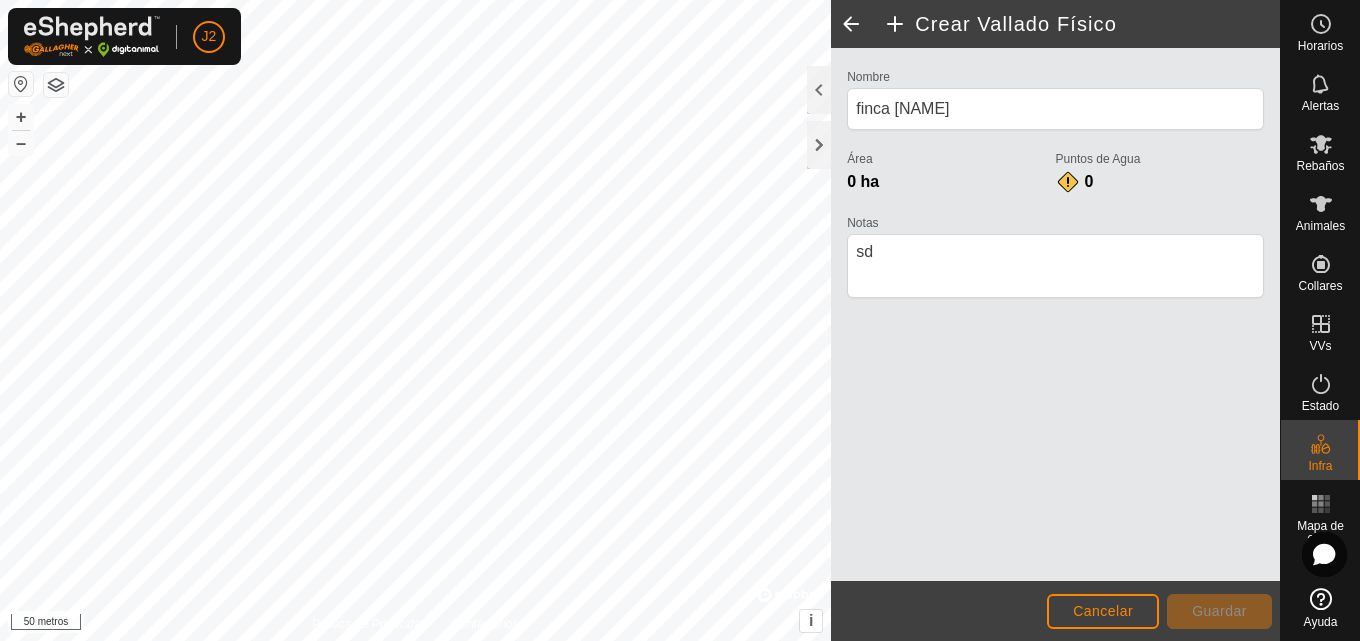 click on "J2 Horarios Alertas Rebaños Animales Collares VVs Estado Infra Mapa de calor Ayuda Política de Privacidad Contáctanos + – ⇧ i ©  Mapbox  , ©  OpenStreetMap  ,  Mejora este mapa 50 metros Crear Vallado Físico Nombre finca [NAME] Área 0 ha Puntos de Agua 0 Notas                    Cancelar Guardar
Texto original Valora esta traducción Tu opinión servirá para ayudar a mejorar el Traductor de Google" at bounding box center (680, 320) 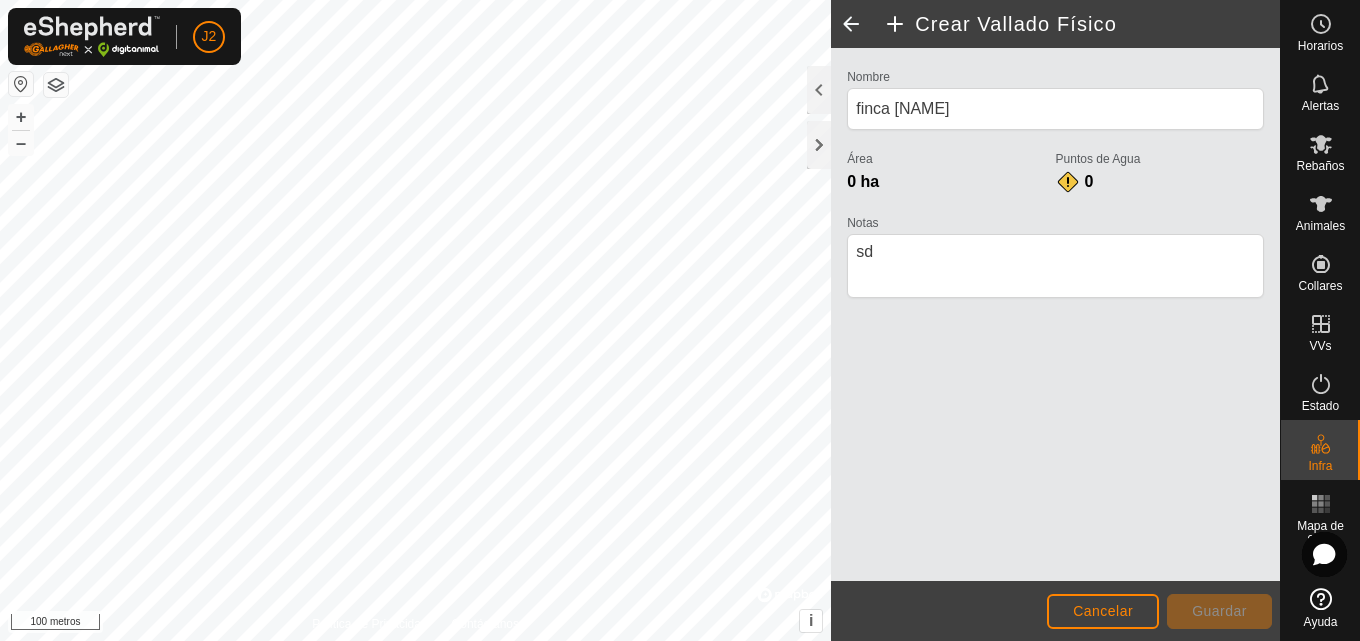 click on "Política de Privacidad Contáctanos + – ⇧ i ©  Mapbox  , ©  OpenStreetMap  ,  Mejora este mapa 100 metros Crear Vallado Físico Nombre finca [NAME] Área 0 ha Puntos de Agua 0 Notas                    Cancelar Guardar" 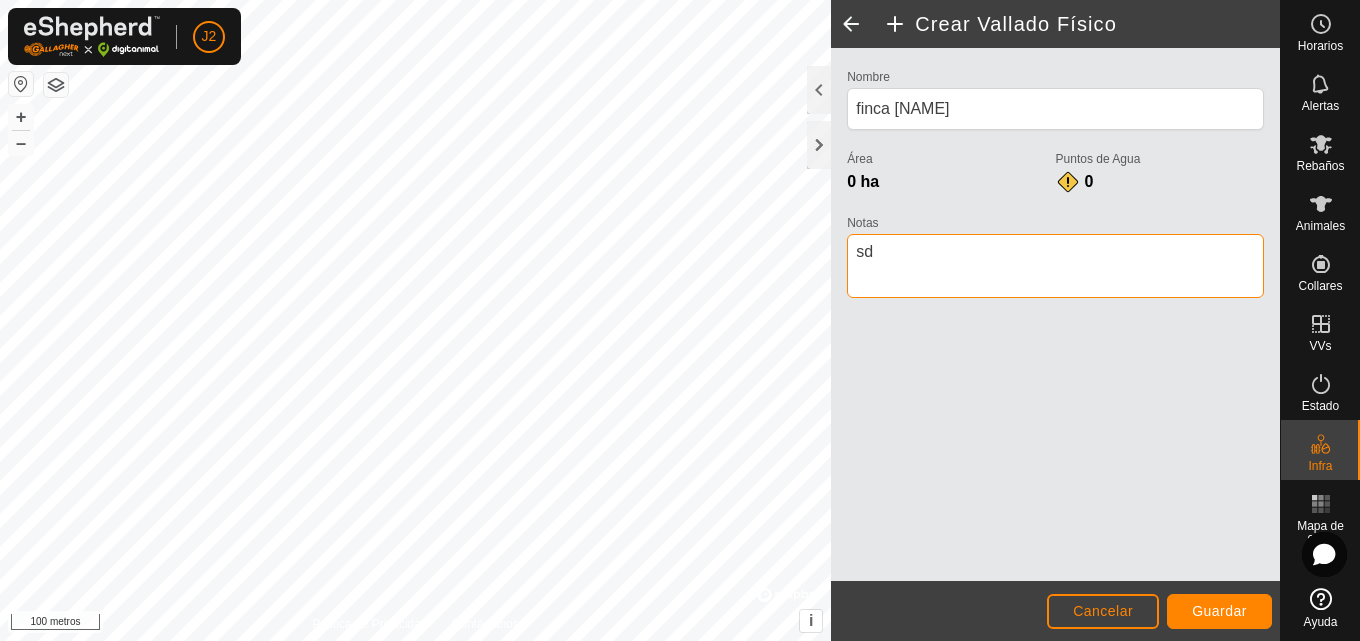 click on "Notas" at bounding box center [1055, 266] 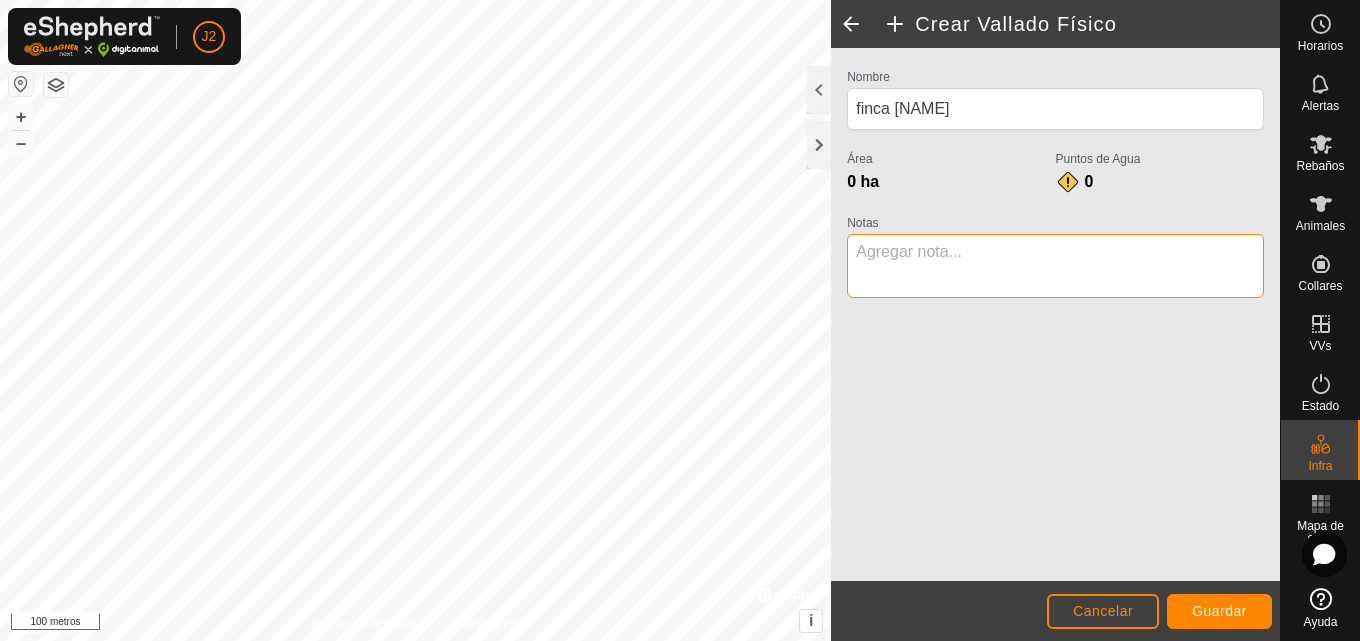 type 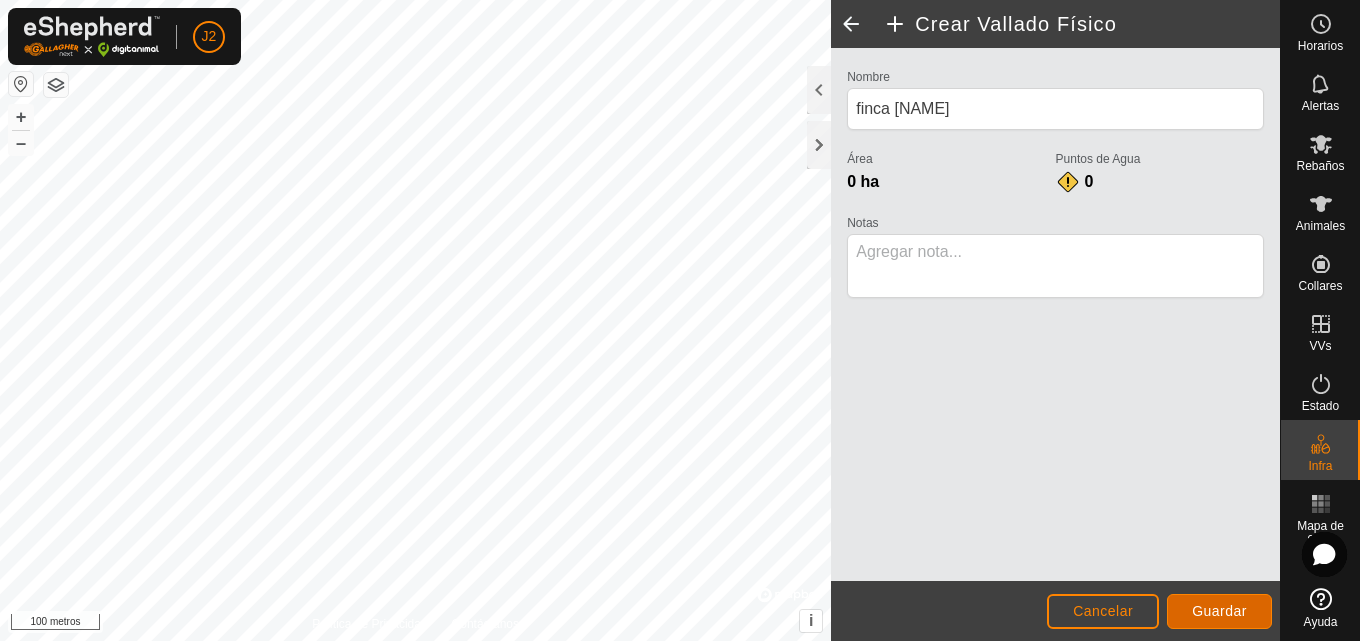 click on "Guardar" 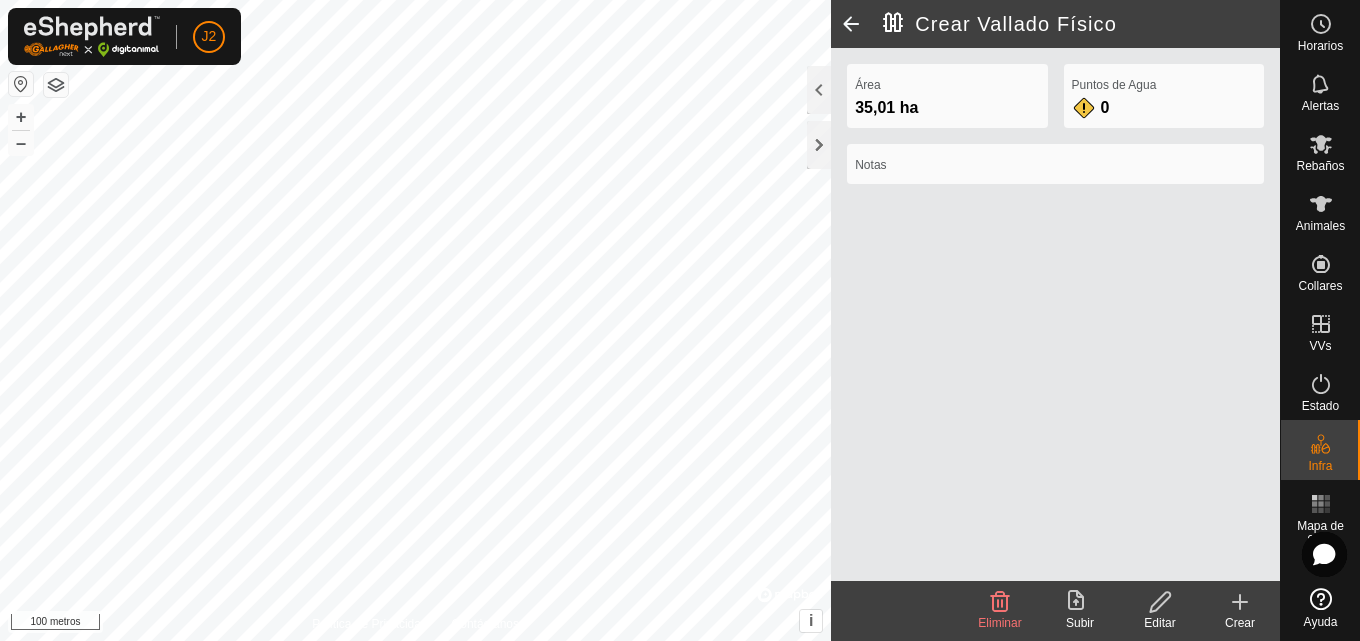click 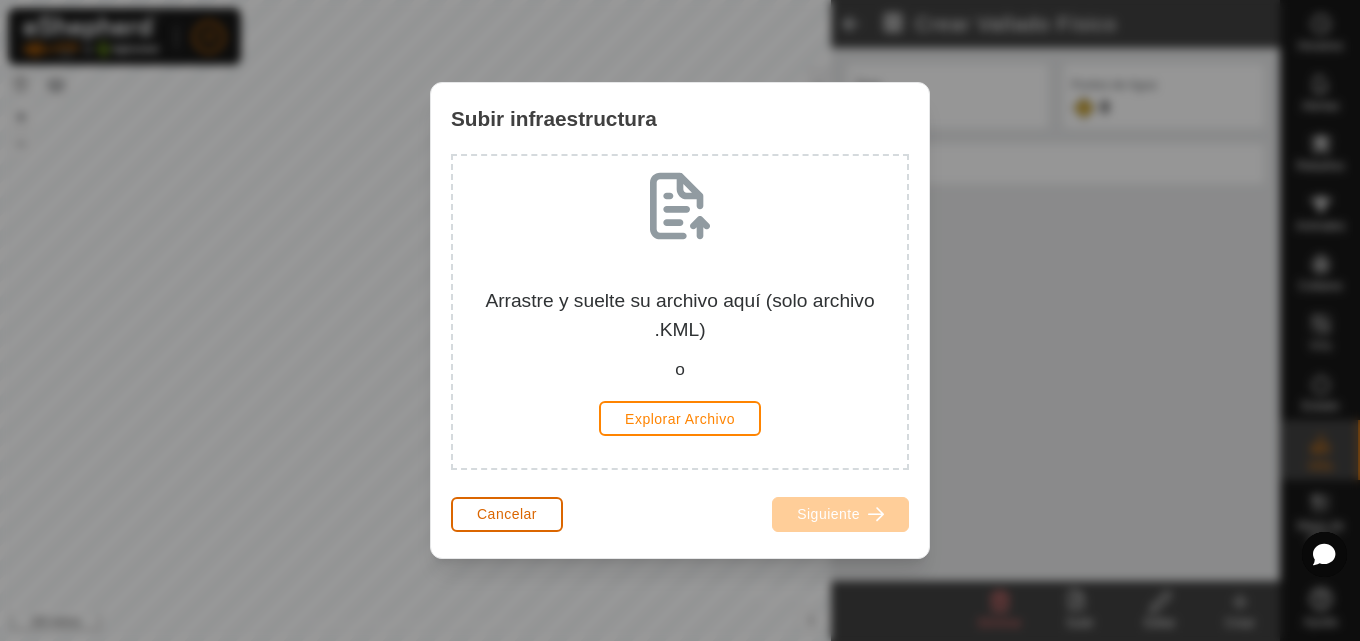 click on "Cancelar" at bounding box center (507, 514) 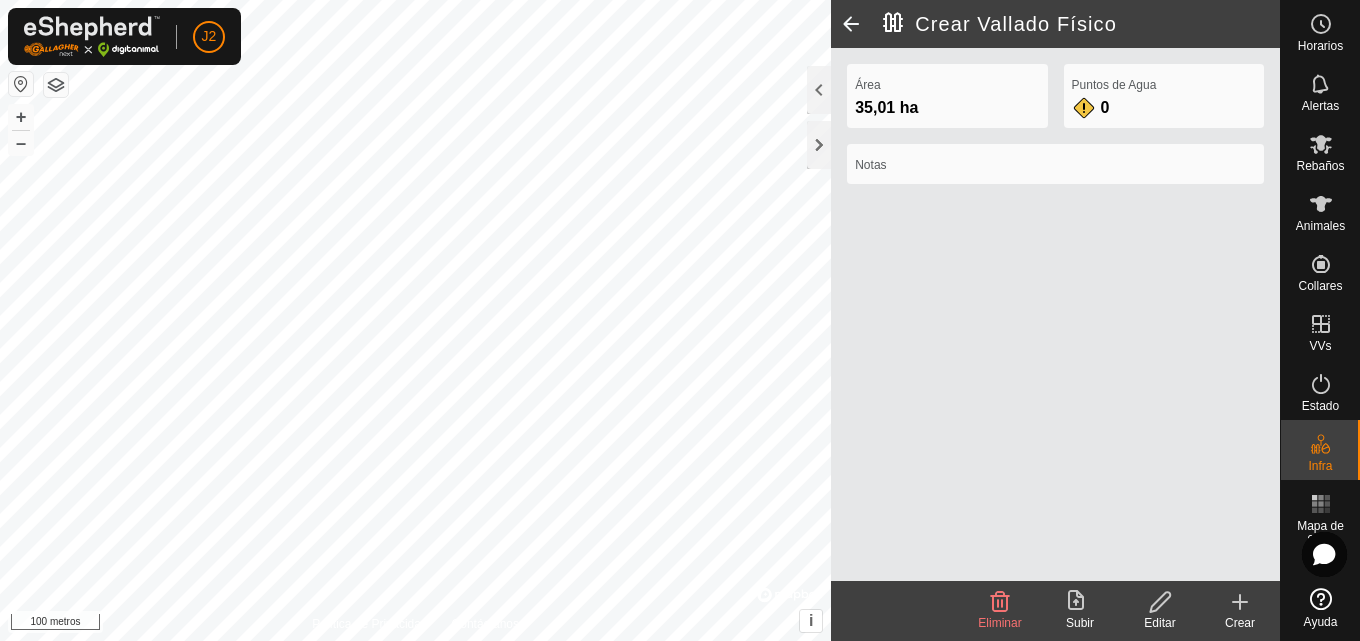 click 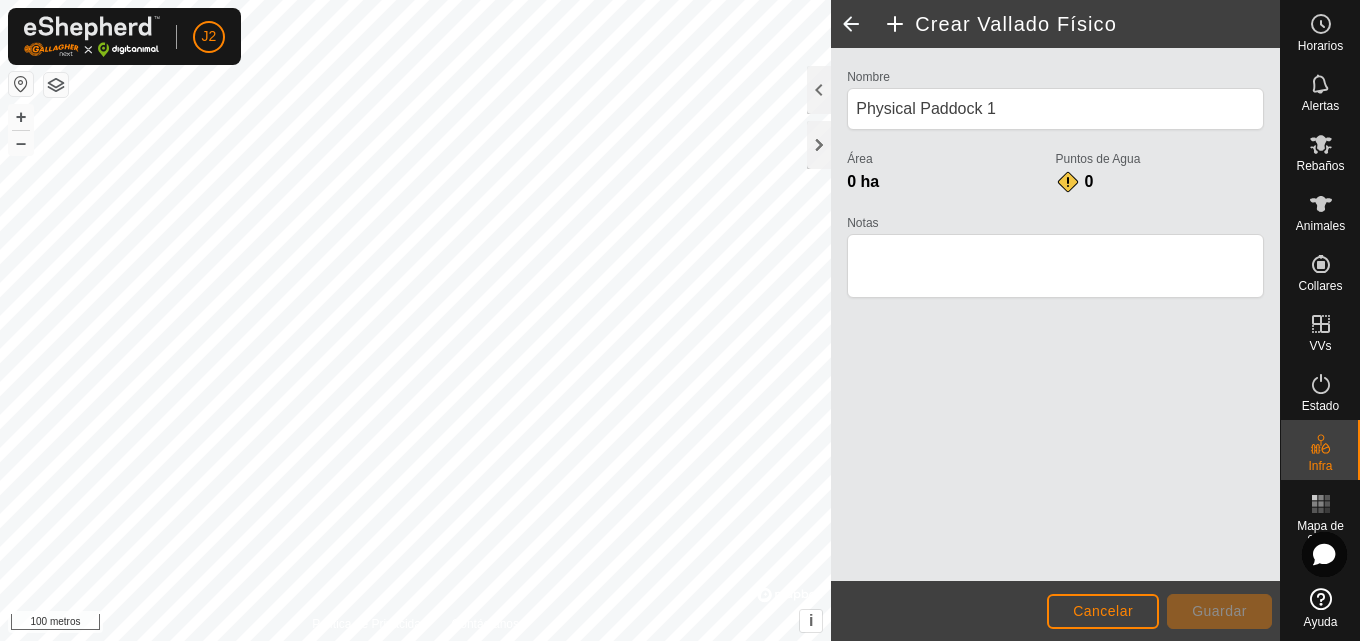 click on "Cancelar Guardar" 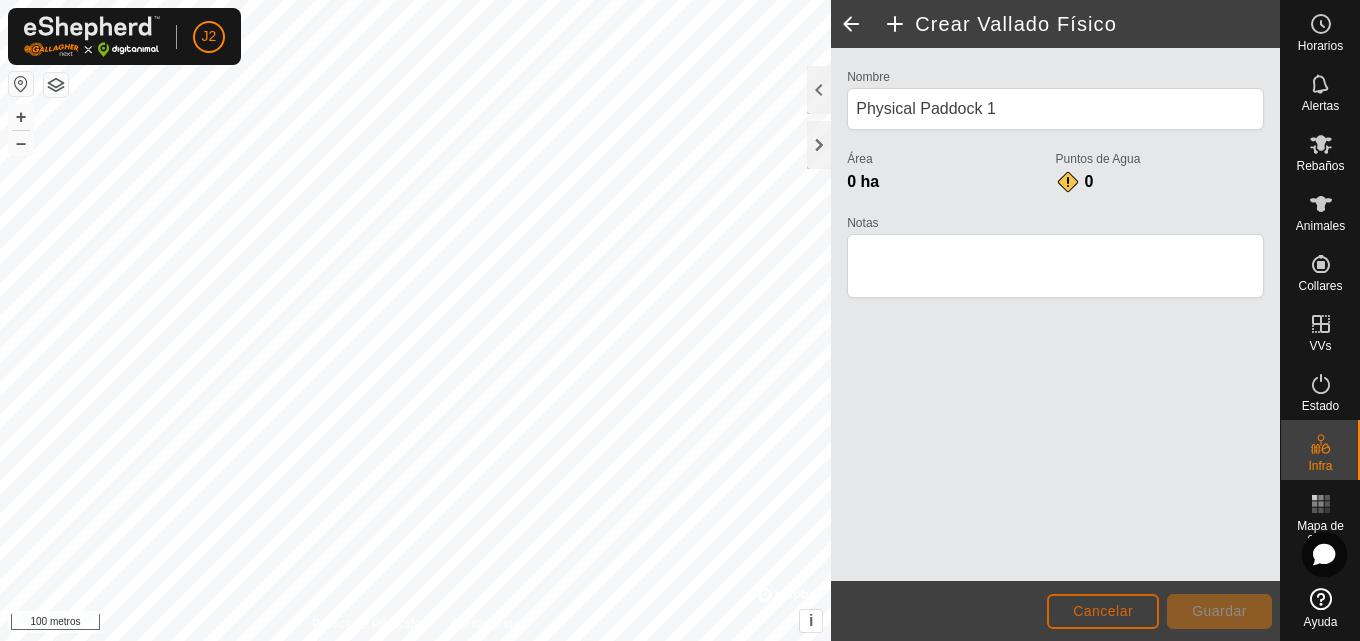click on "Cancelar" 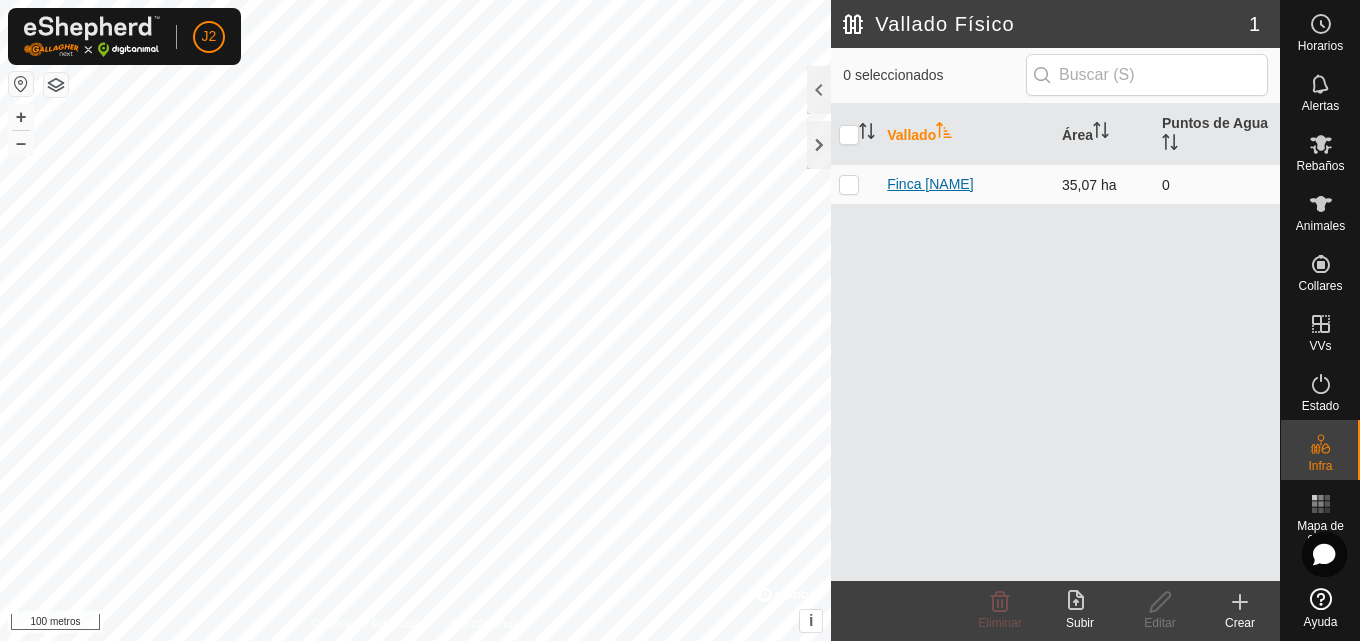 click on "Finca [NAME]" at bounding box center (930, 184) 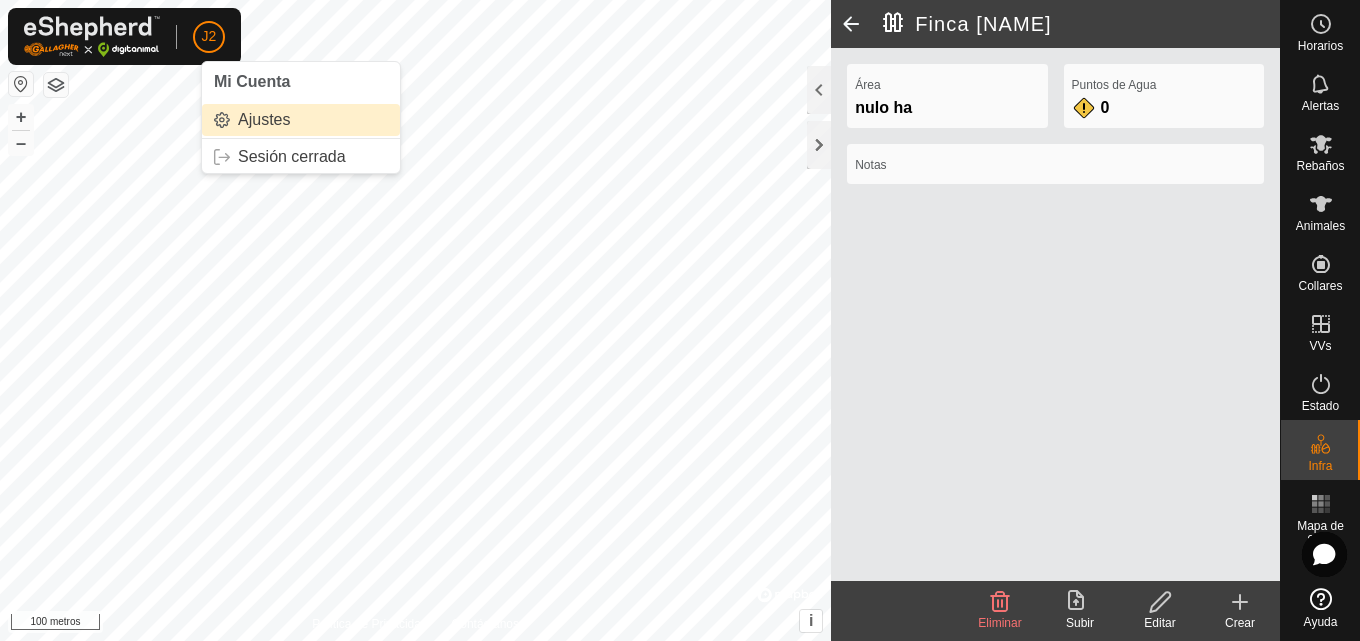 click on "Ajustes" at bounding box center (301, 120) 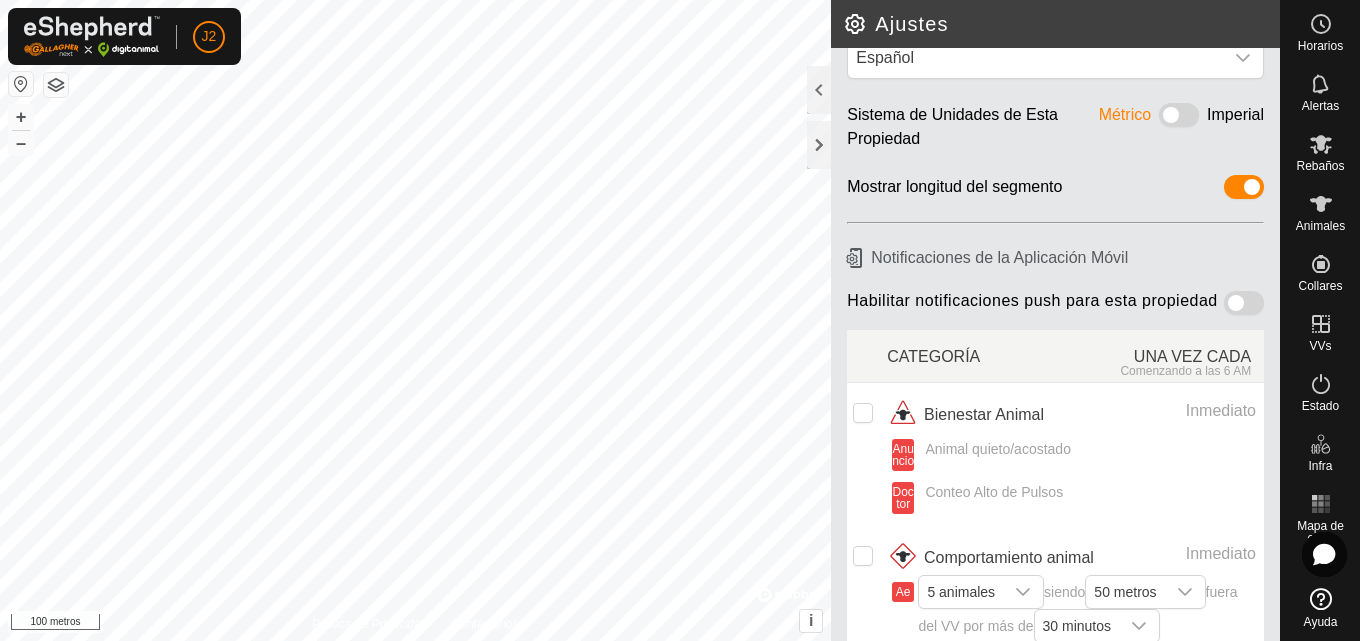 scroll, scrollTop: 100, scrollLeft: 0, axis: vertical 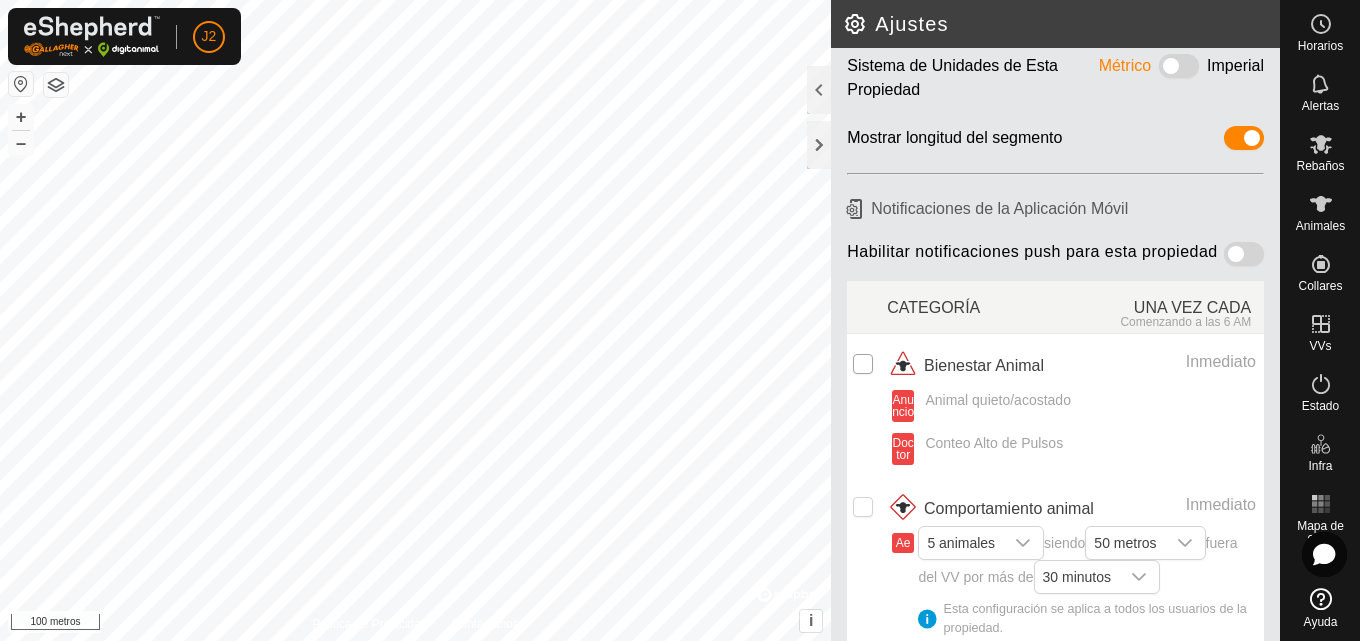 click at bounding box center [863, 364] 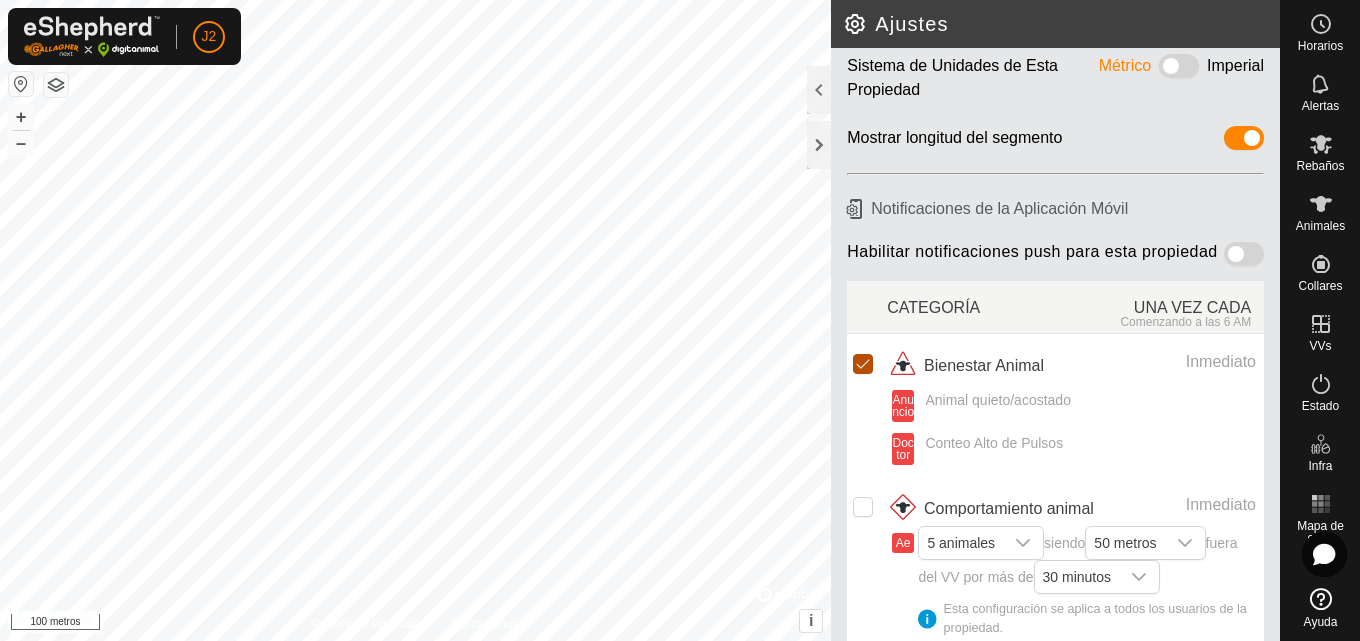click at bounding box center [863, 364] 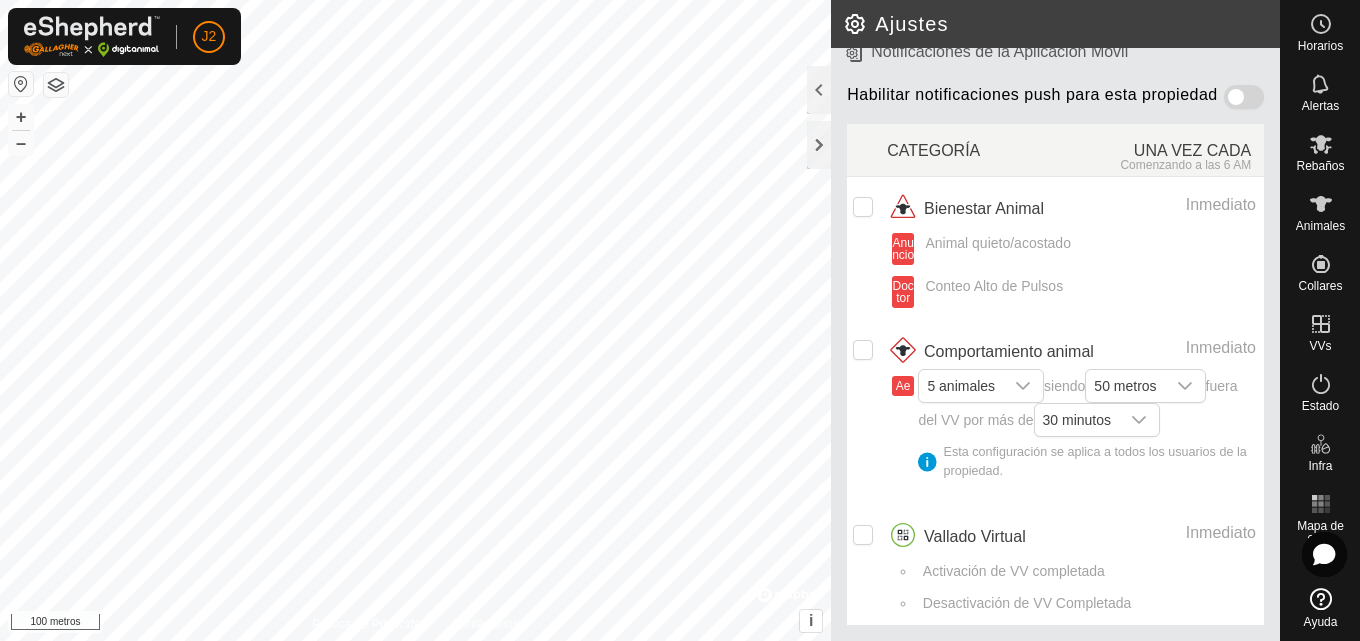 scroll, scrollTop: 280, scrollLeft: 0, axis: vertical 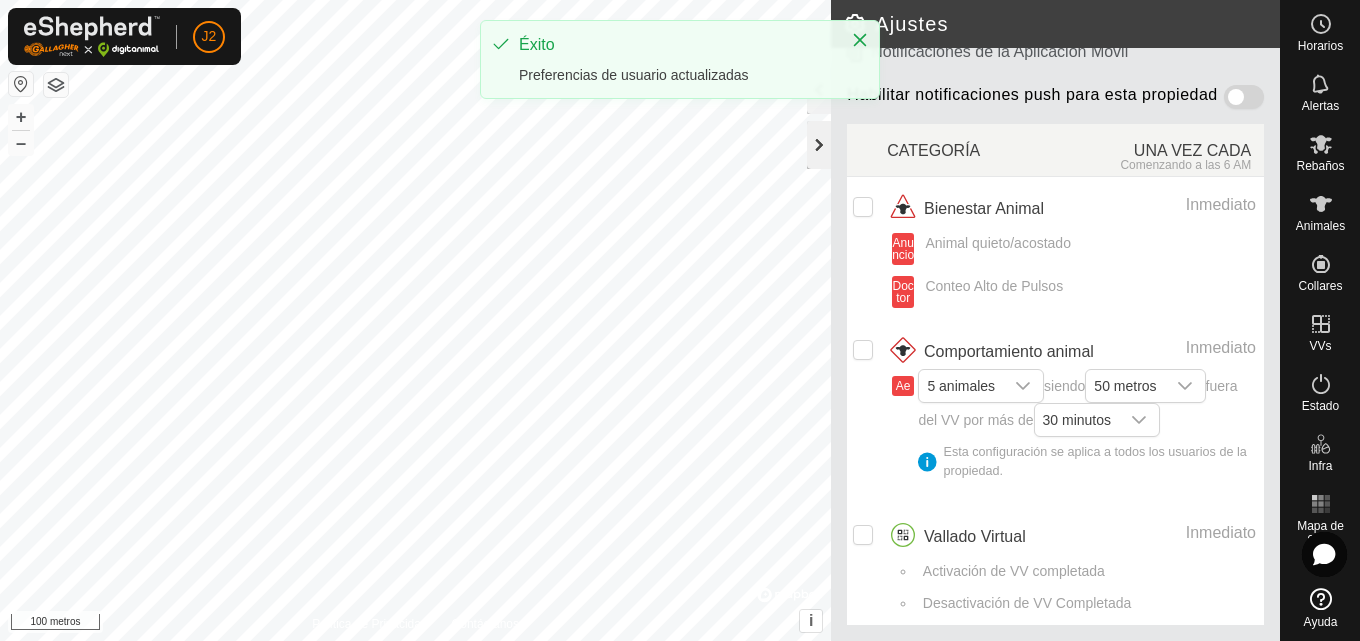 click 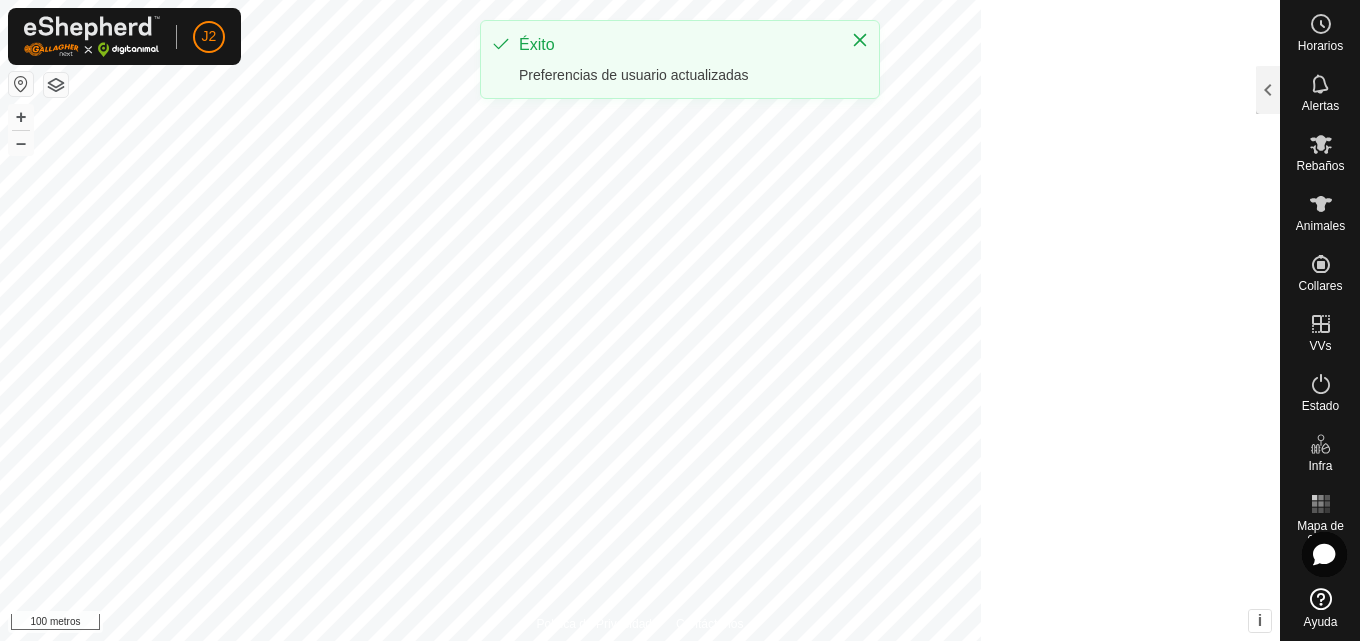 scroll, scrollTop: 494, scrollLeft: 0, axis: vertical 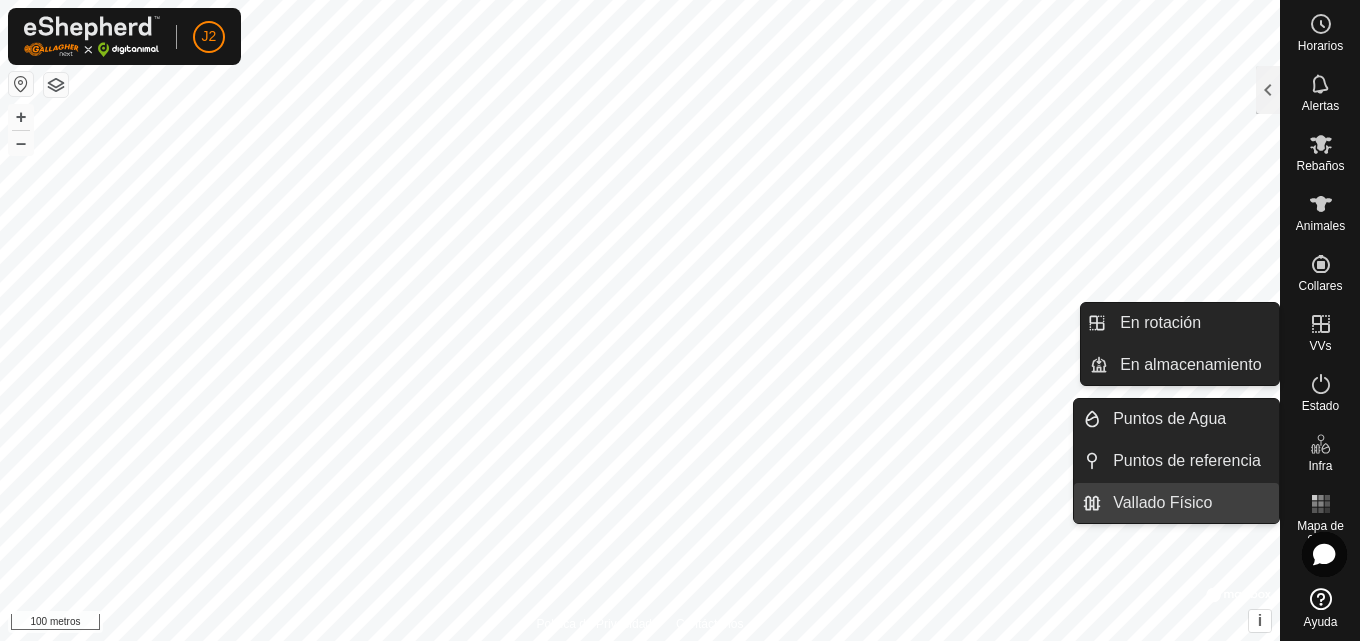 click on "Vallado Físico" at bounding box center (1190, 503) 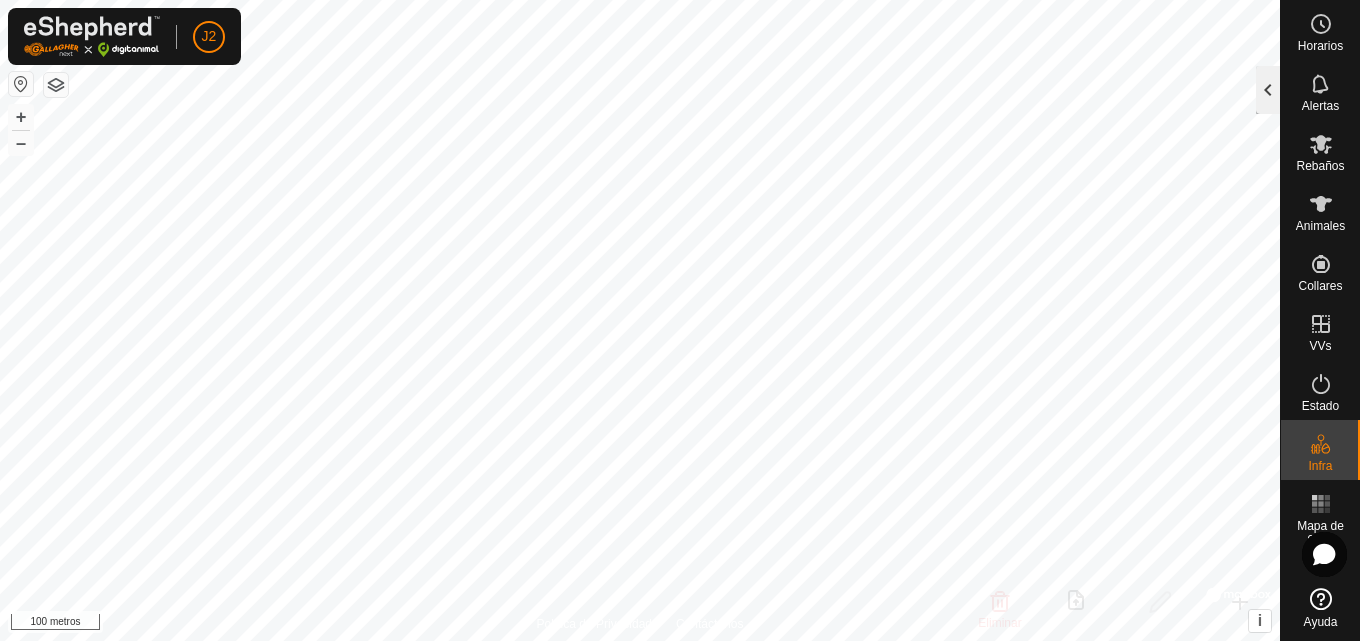 click 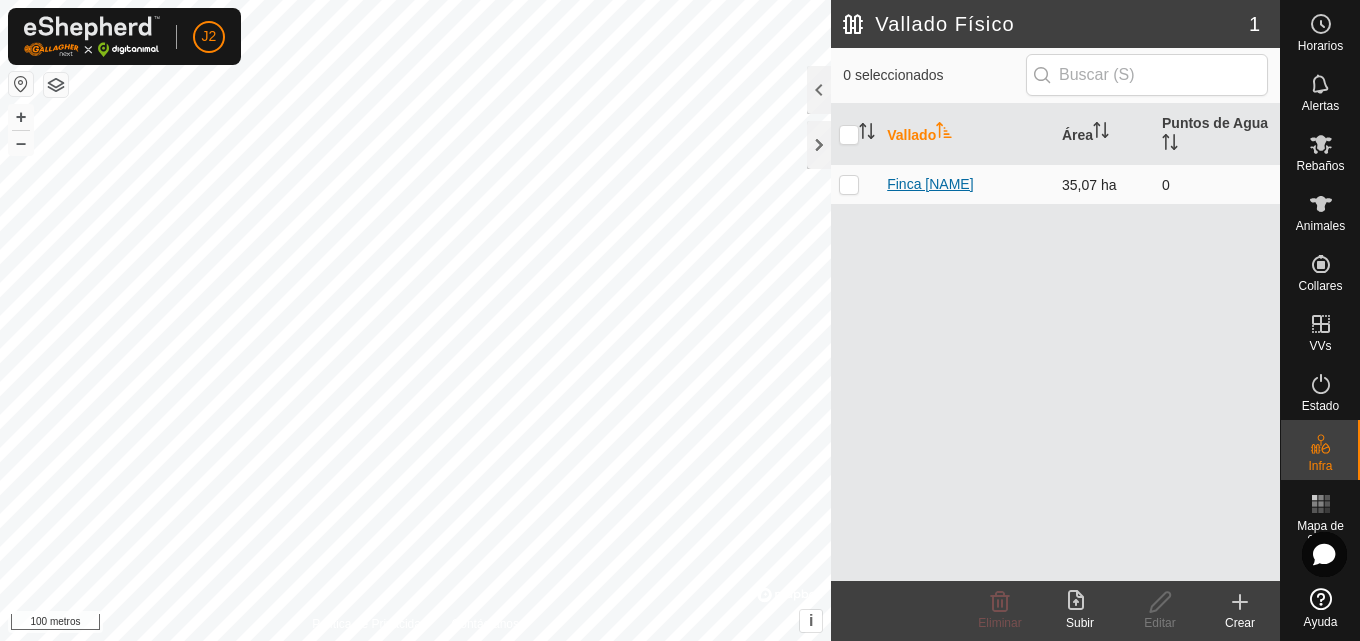 click on "Finca [NAME]" at bounding box center [930, 184] 